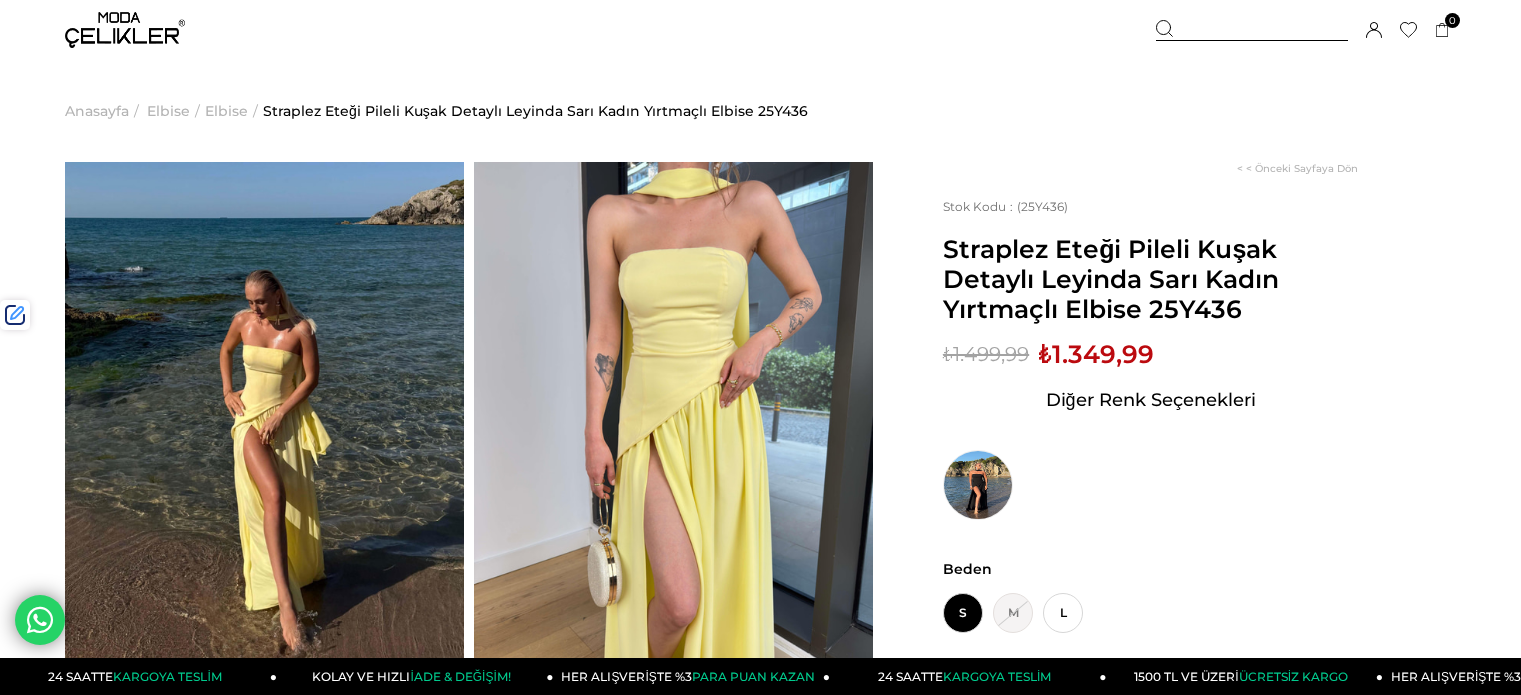 click at bounding box center (1252, 30) 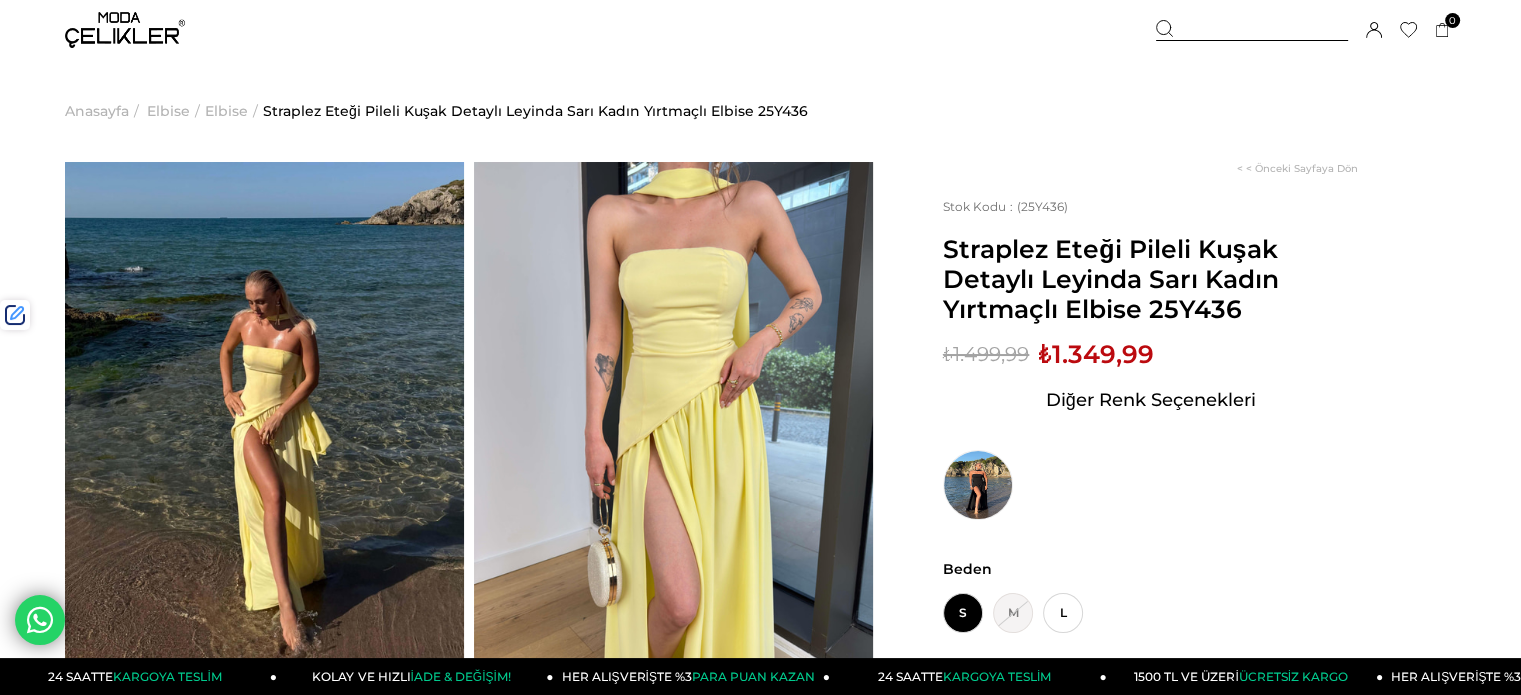 scroll, scrollTop: 0, scrollLeft: 0, axis: both 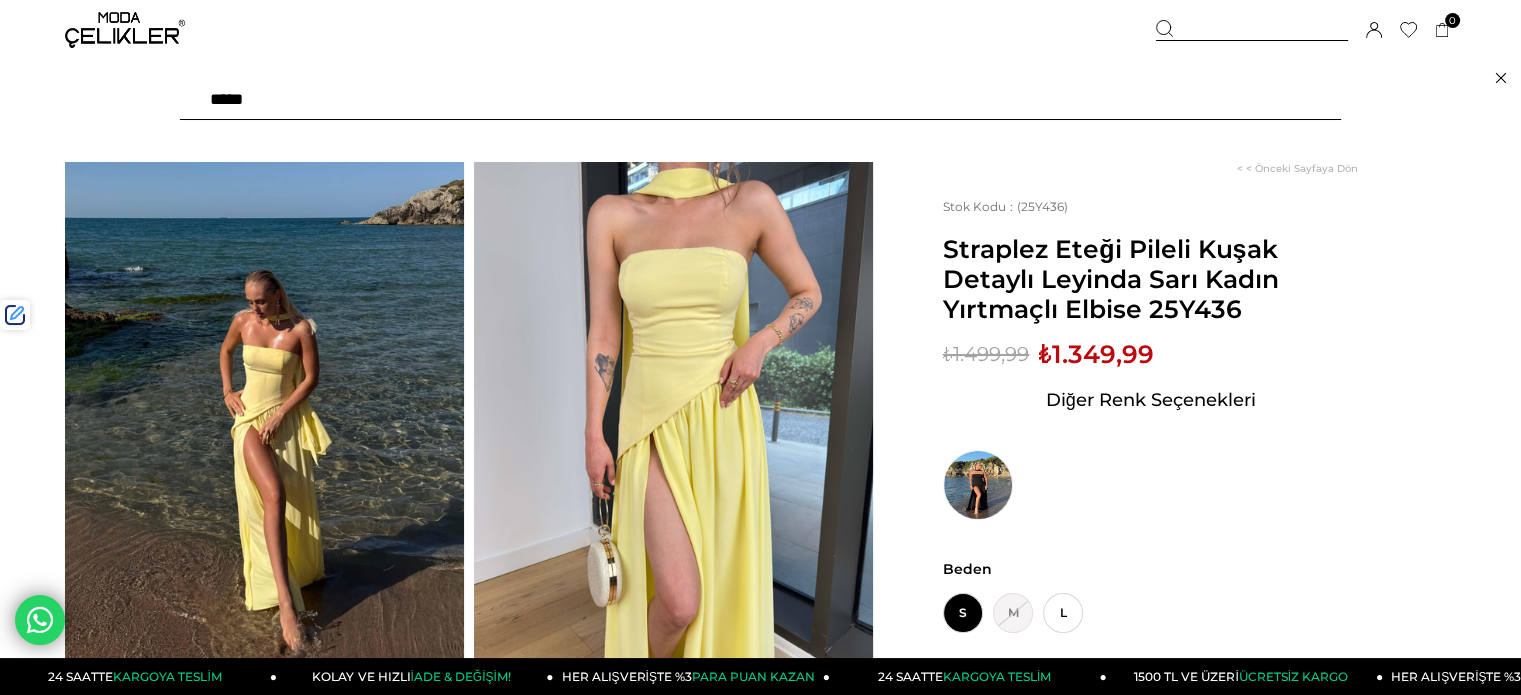 click at bounding box center [760, 100] 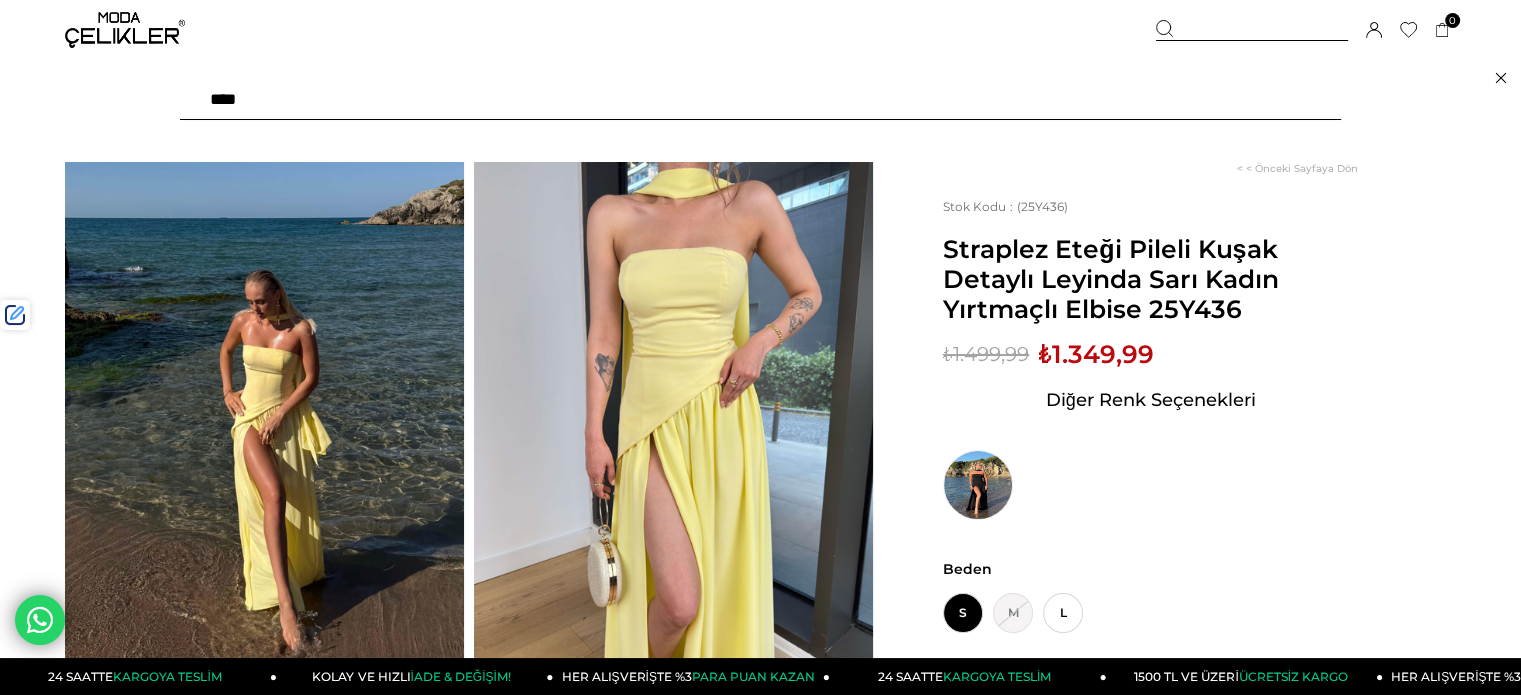 type on "*****" 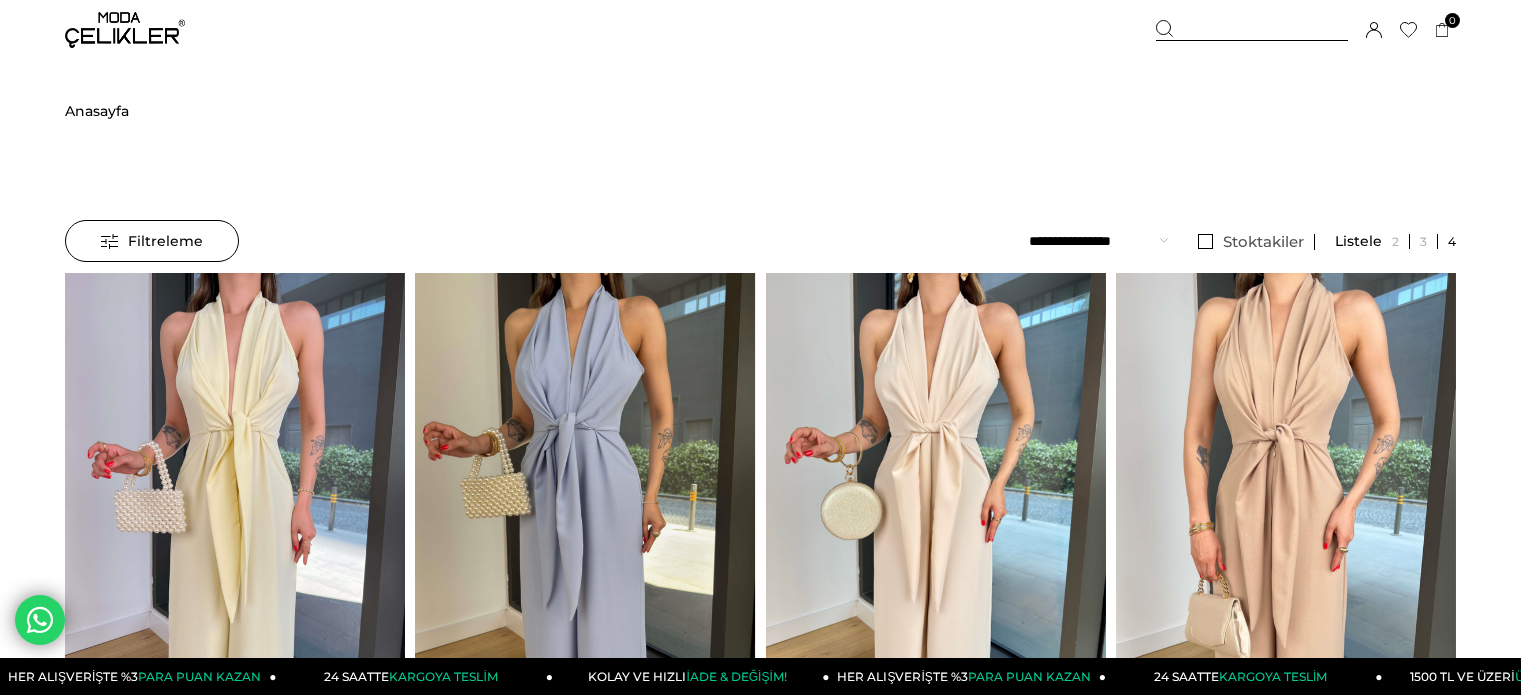 scroll, scrollTop: 0, scrollLeft: 0, axis: both 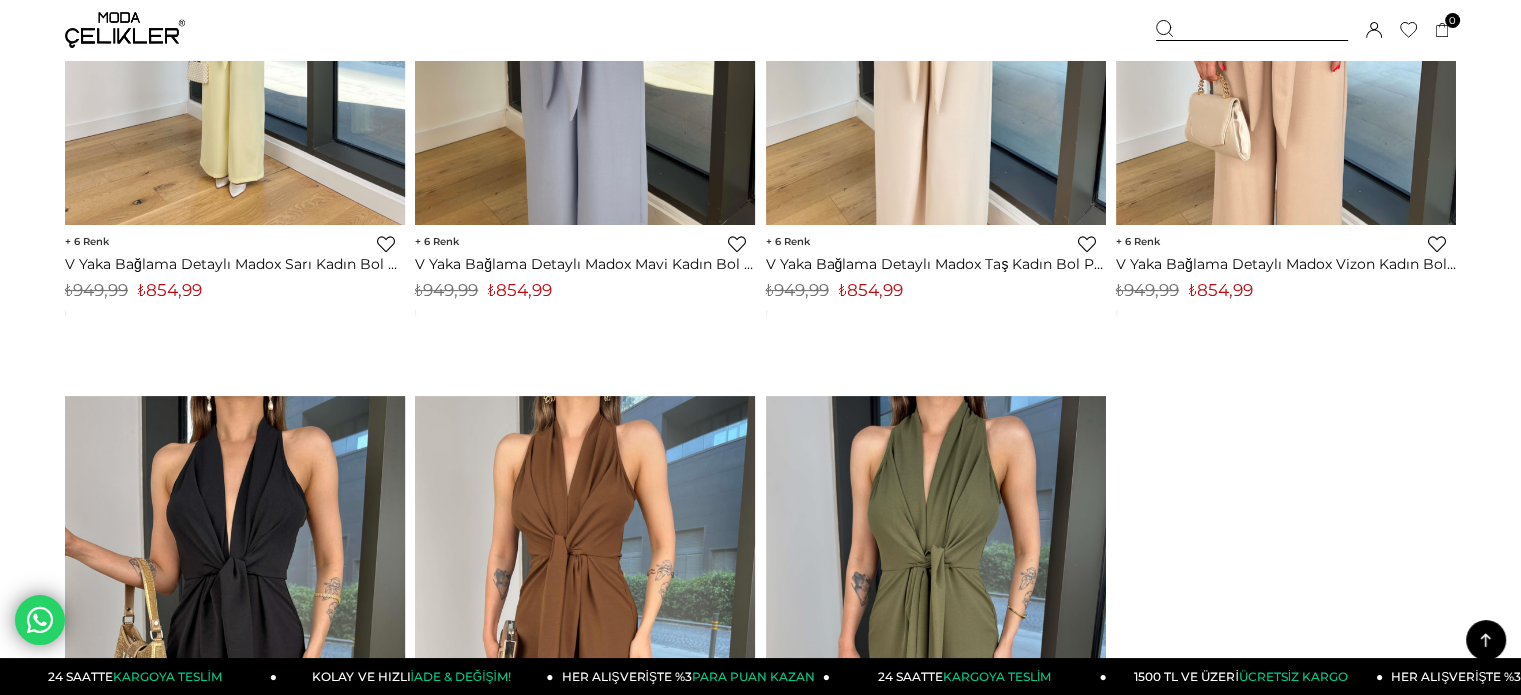 click at bounding box center [235, -1] 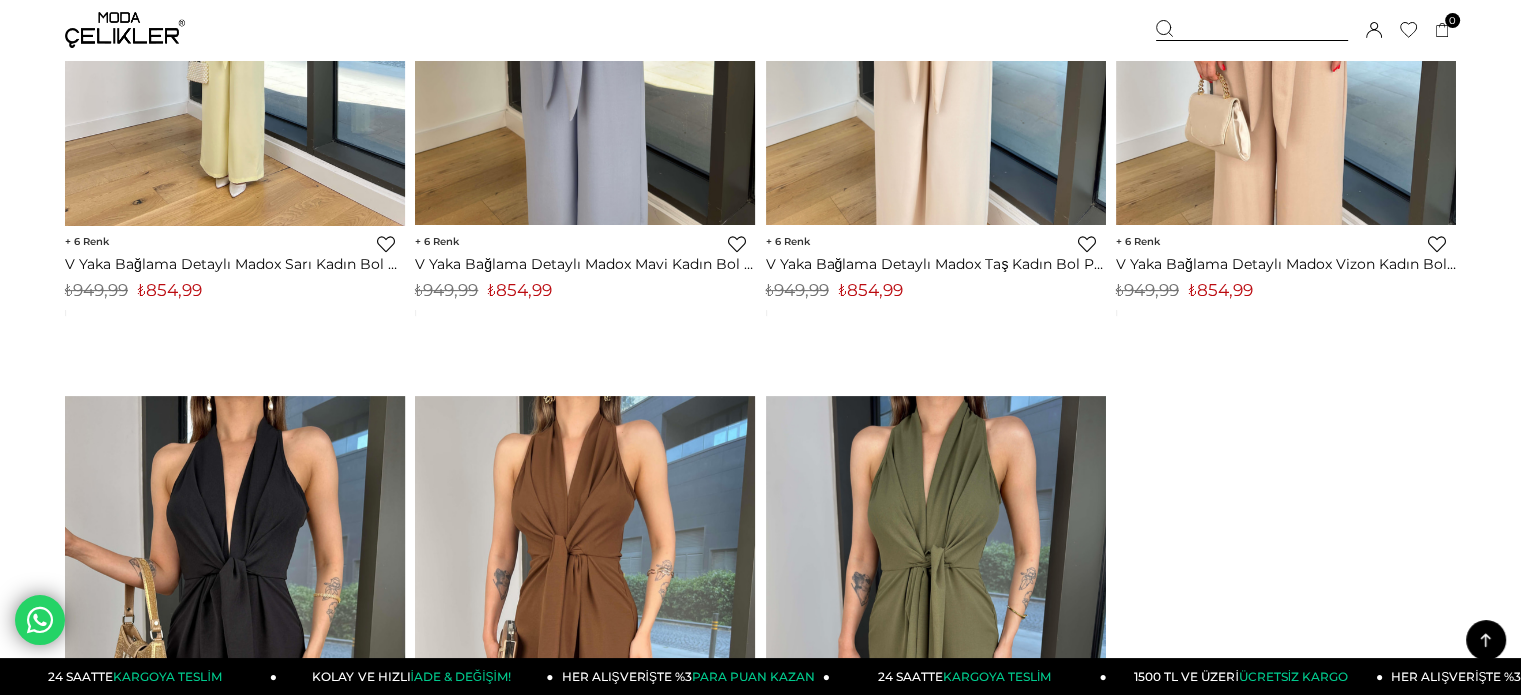 click at bounding box center (235, -1) 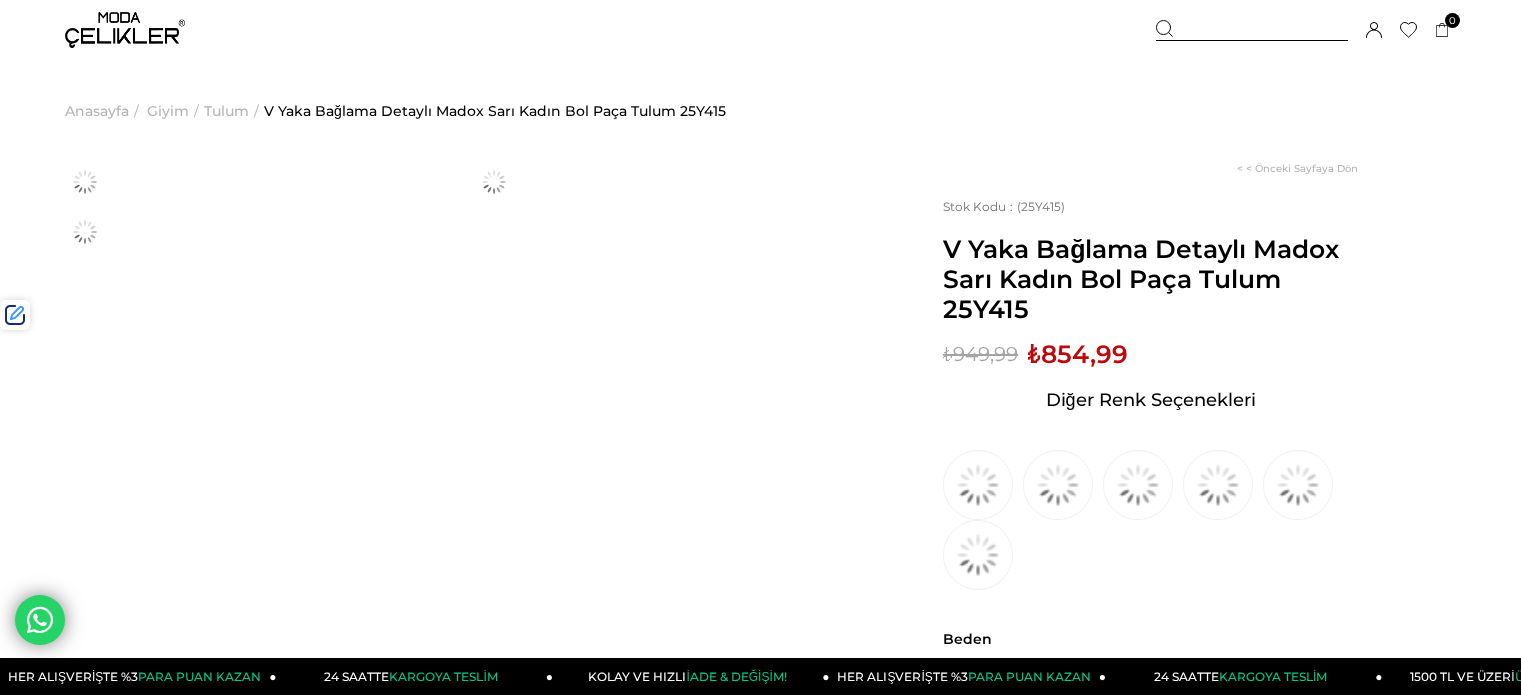 scroll, scrollTop: 0, scrollLeft: 0, axis: both 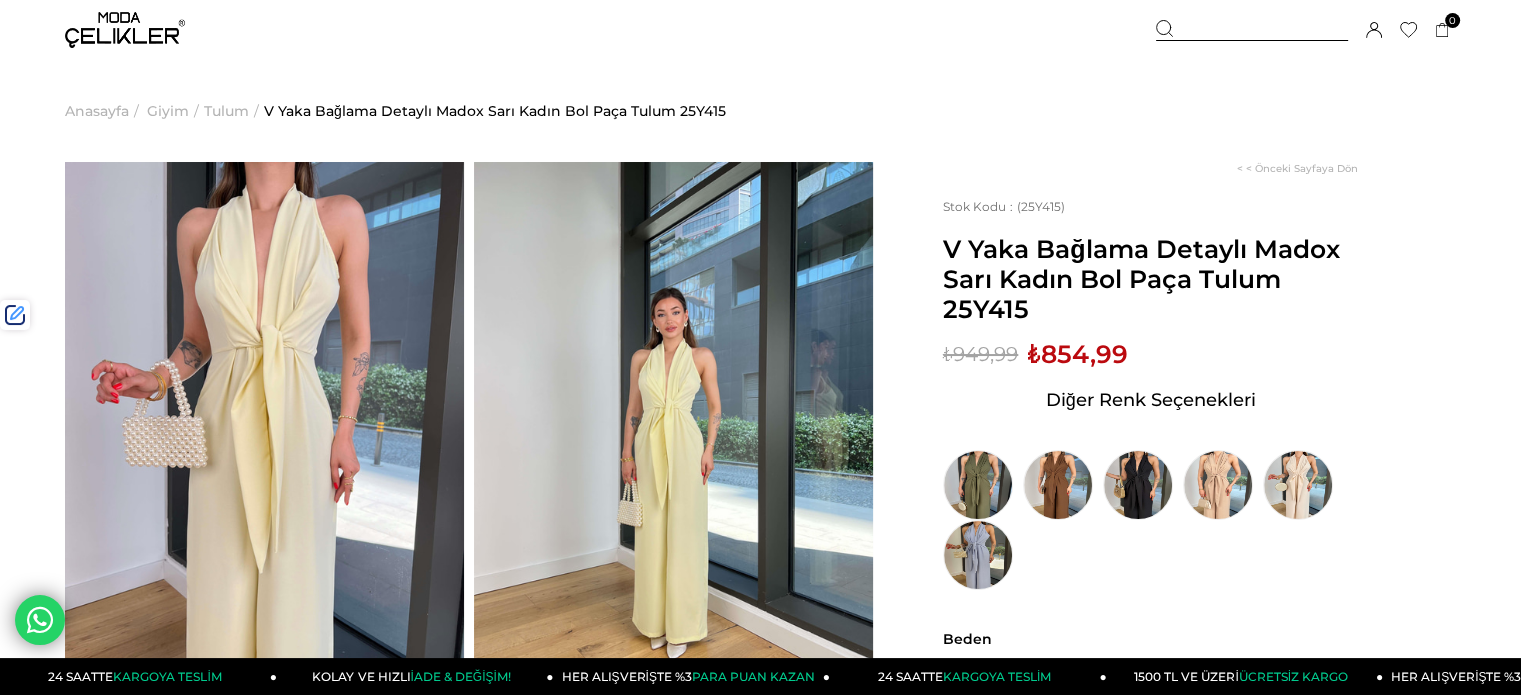 click on "Sepetim
0
Ürün
Sepetinizde ürün bulunmamaktadır.
Genel Toplam :
Sepetim
SİPARİŞİ TAMAMLA
Hoşgeldiniz
Merve Eşlik
Hesabım
Çıkış Yap
Hesabım
Çıkış Yap
Merve Eşlik         Siparişlerim       Hesabım       Favorilerim       Adres Defterim       İade Taleplerim       Kargom Nerede       Çıkış Yap" at bounding box center [1306, 30] 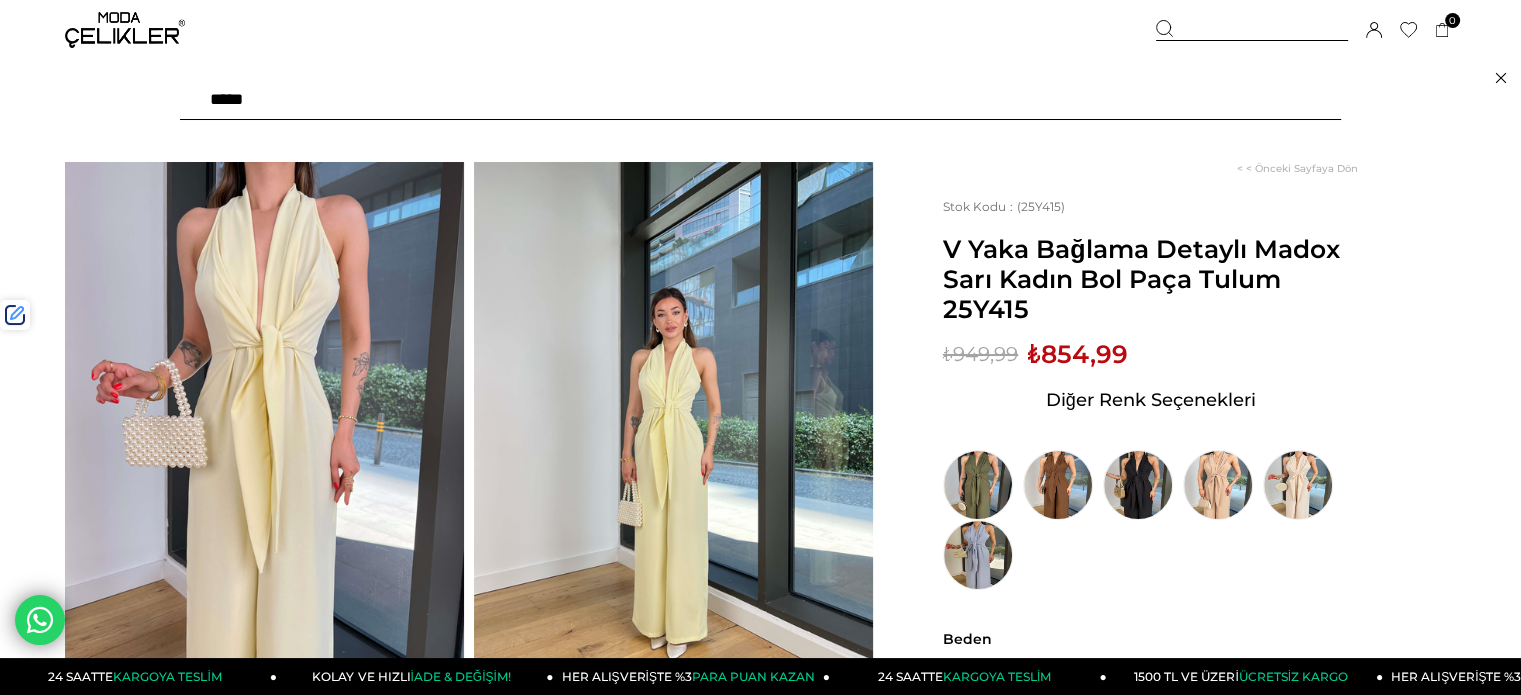 click at bounding box center [760, 100] 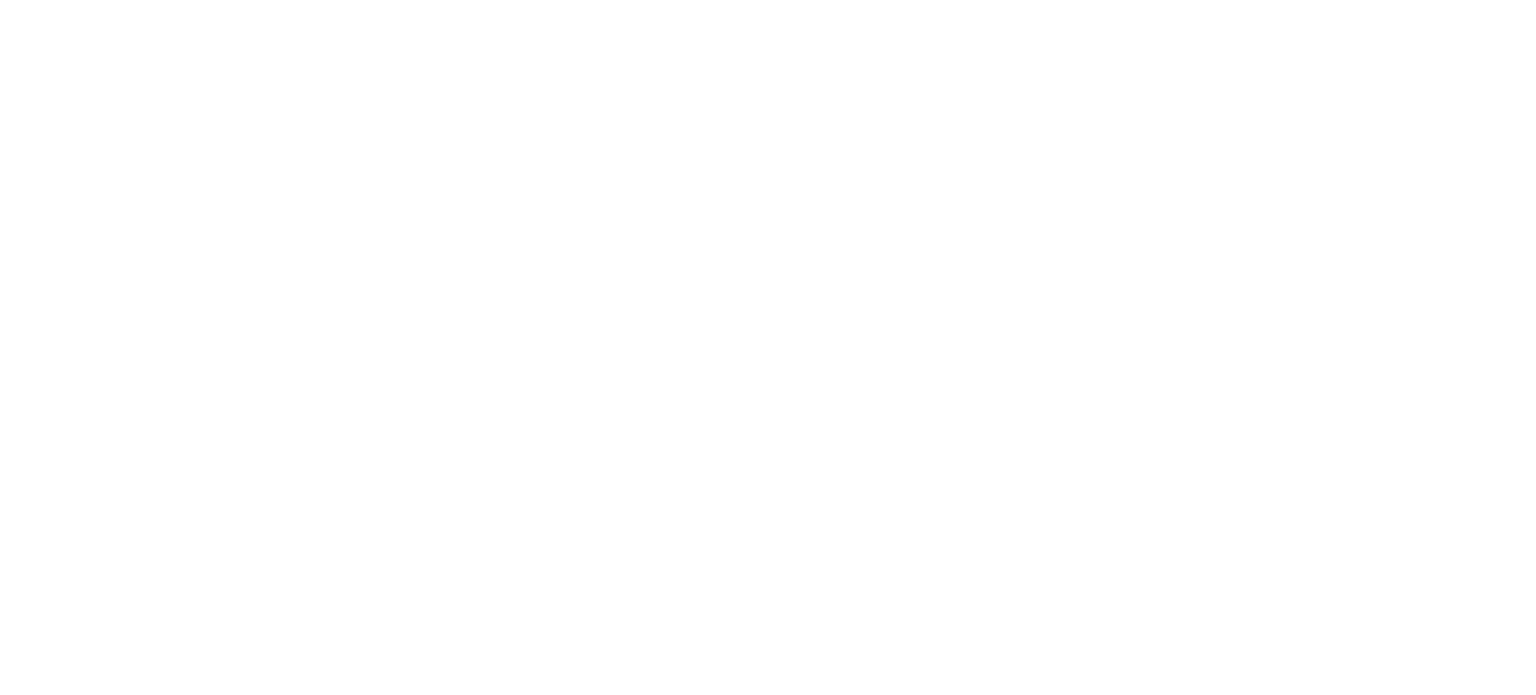 scroll, scrollTop: 0, scrollLeft: 0, axis: both 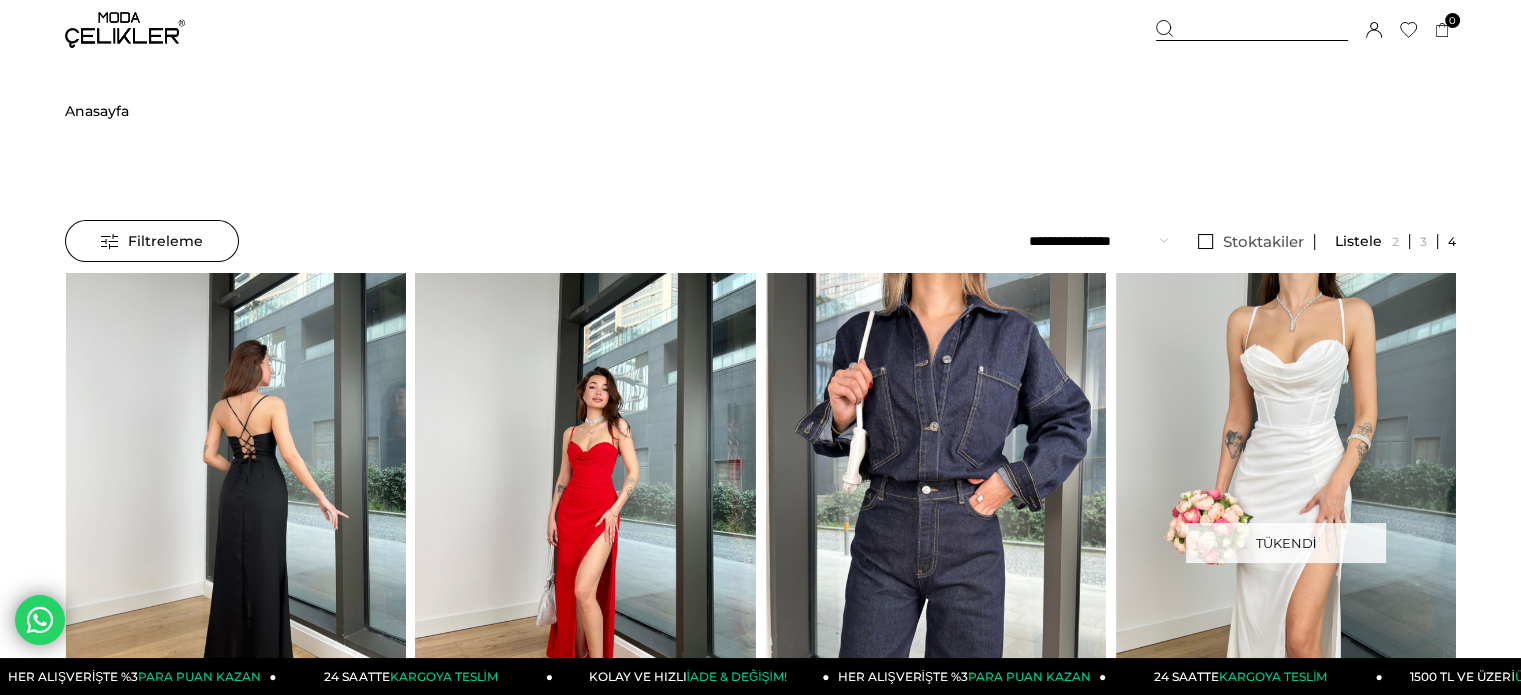 click at bounding box center (235, 499) 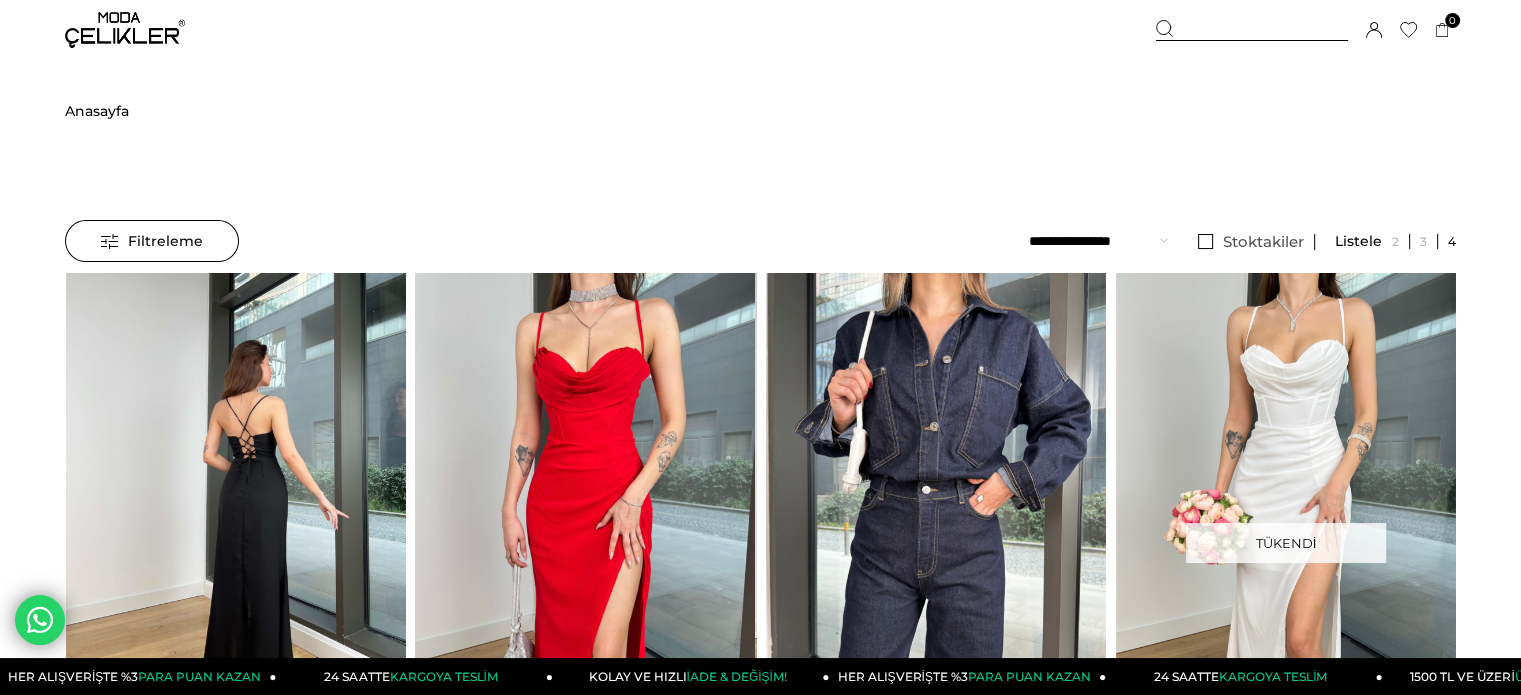 click at bounding box center [-275, 499] 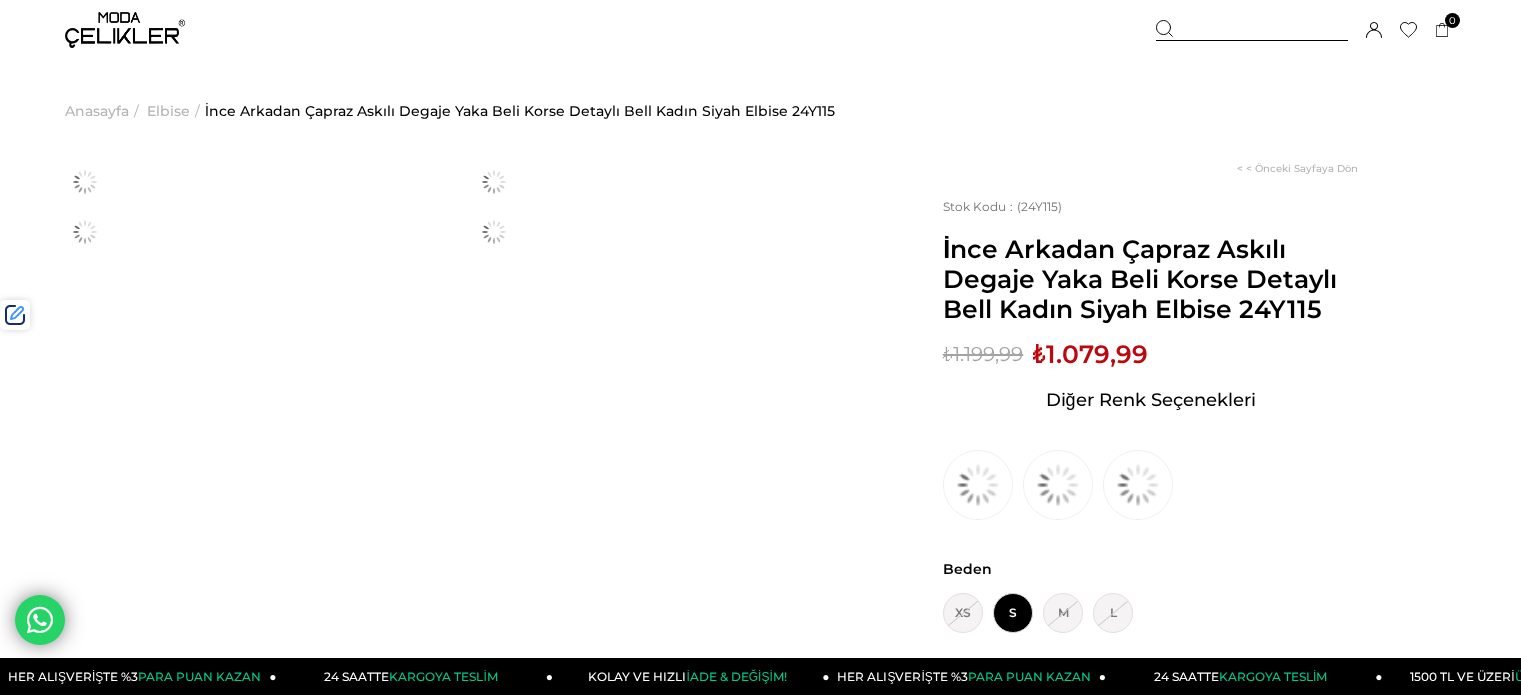 scroll, scrollTop: 0, scrollLeft: 0, axis: both 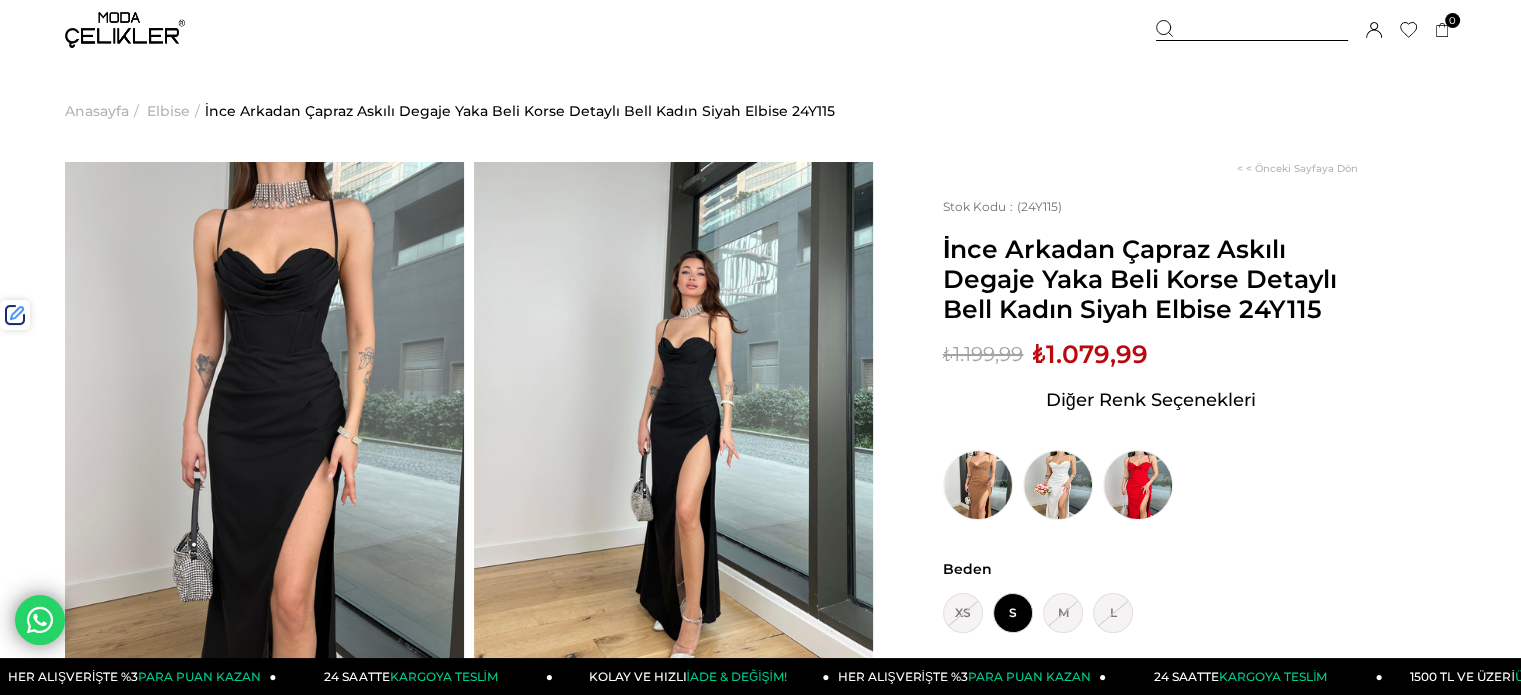 click on "İnce Arkadan Çapraz Askılı Degaje Yaka Beli Korse Detaylı Bell Kadın Siyah Elbise 24Y115" at bounding box center (1150, 279) 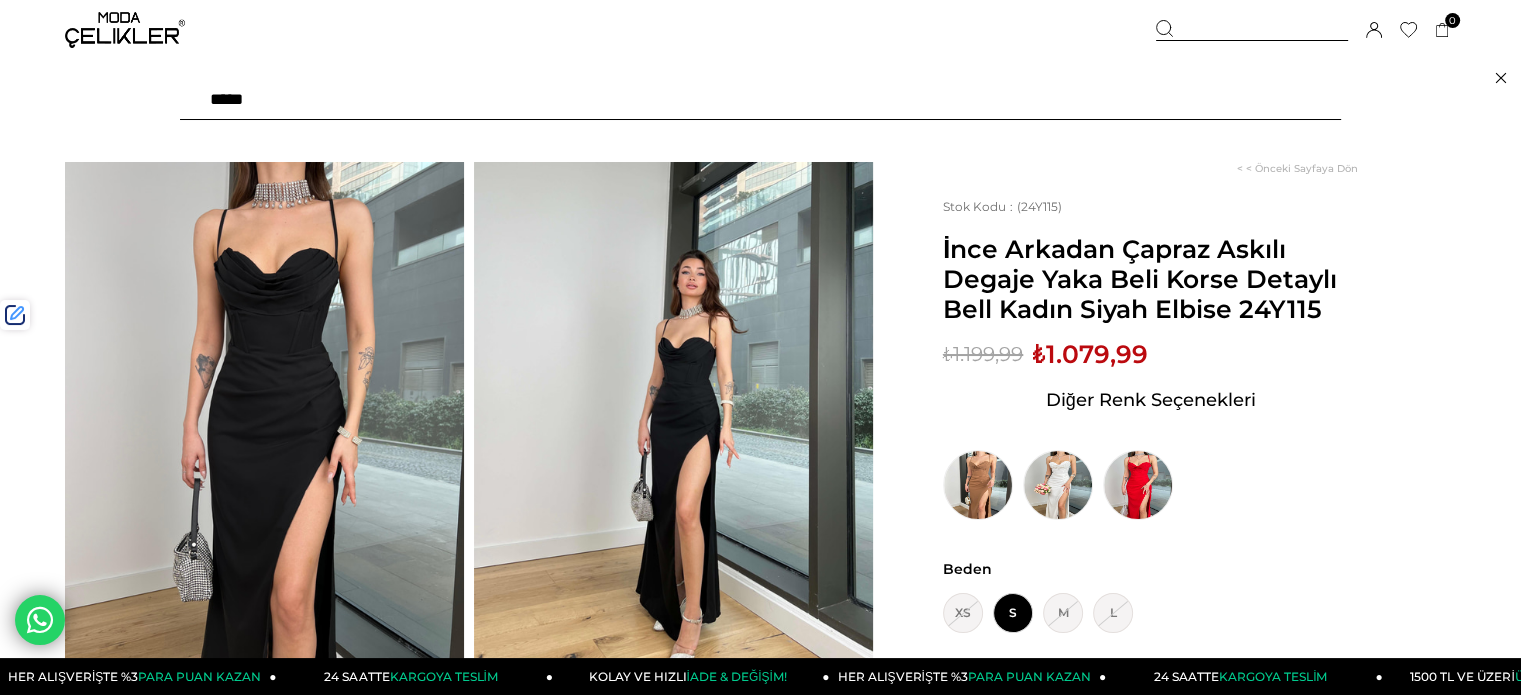 click at bounding box center [760, 100] 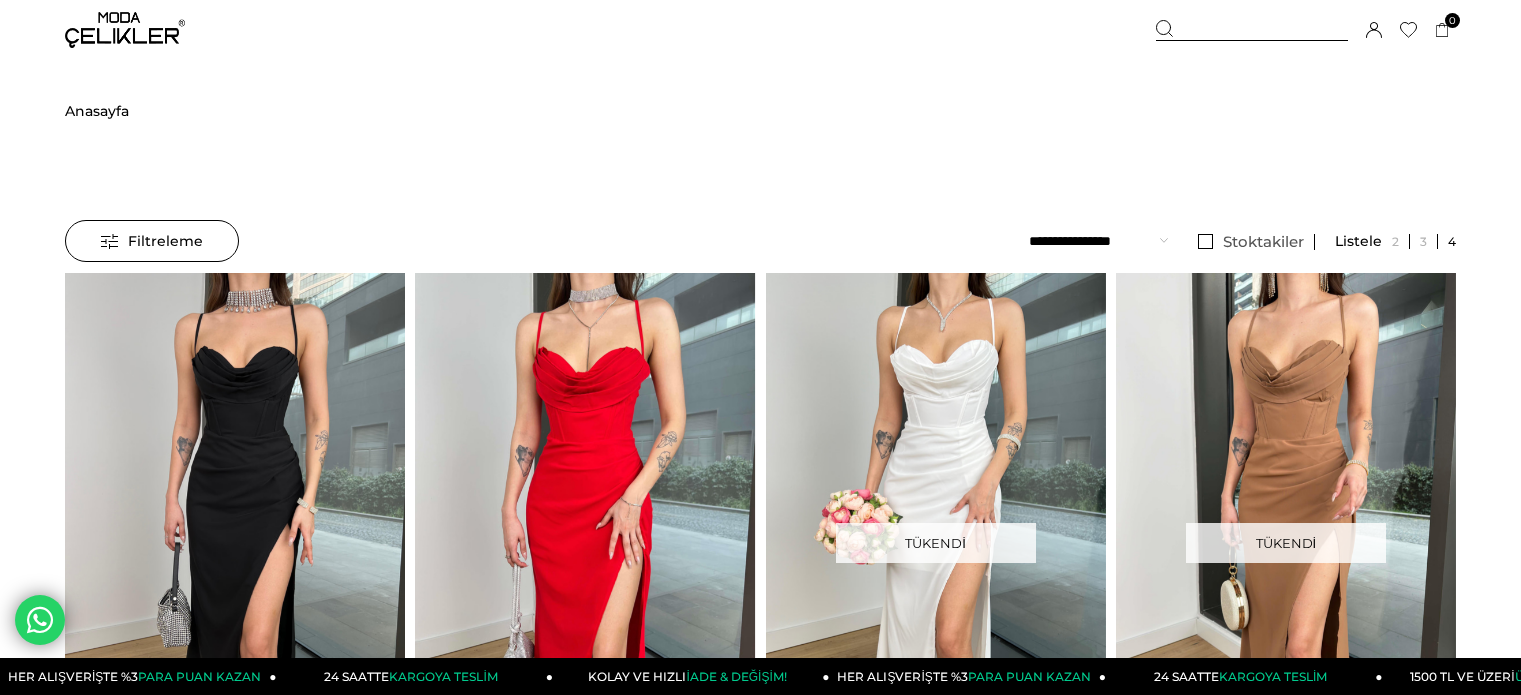 scroll, scrollTop: 0, scrollLeft: 0, axis: both 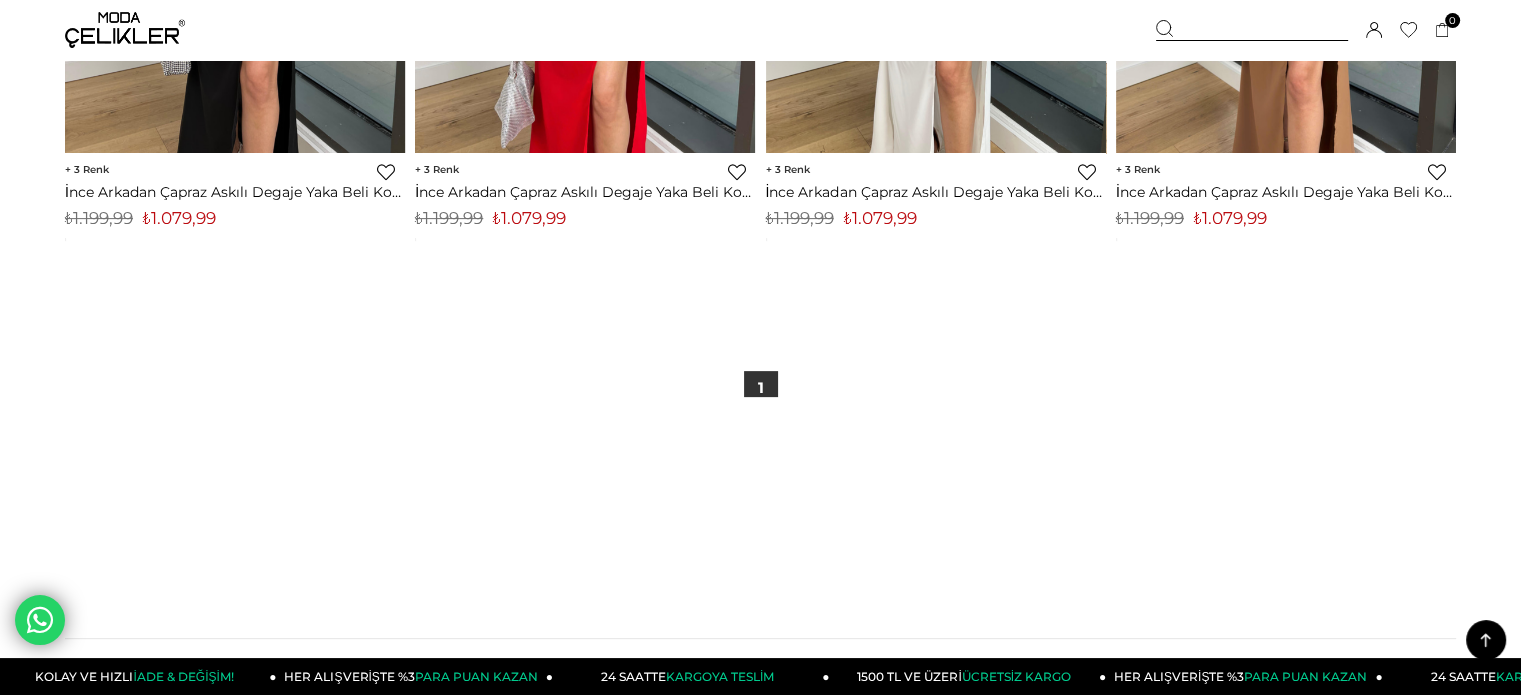 click on "₺1.079,99" at bounding box center [179, 218] 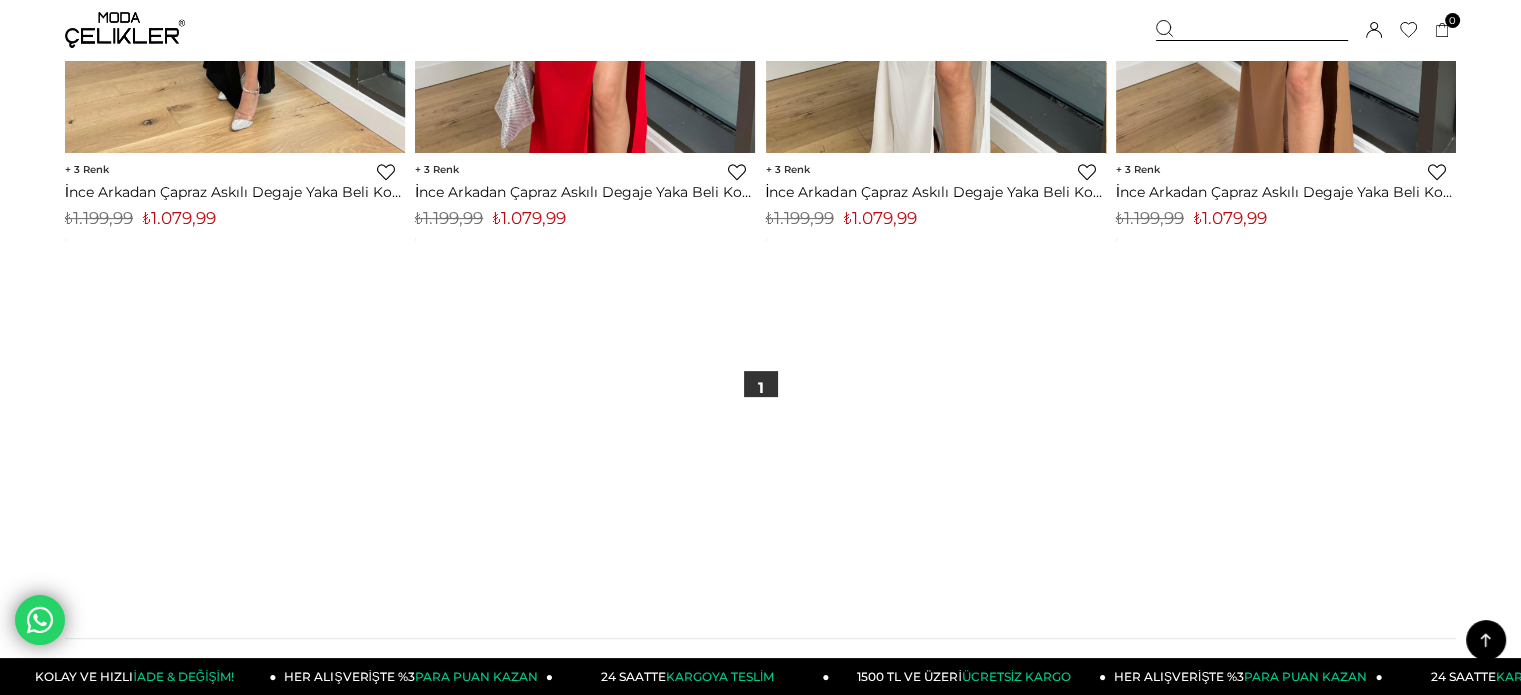 copy on "1.079,99" 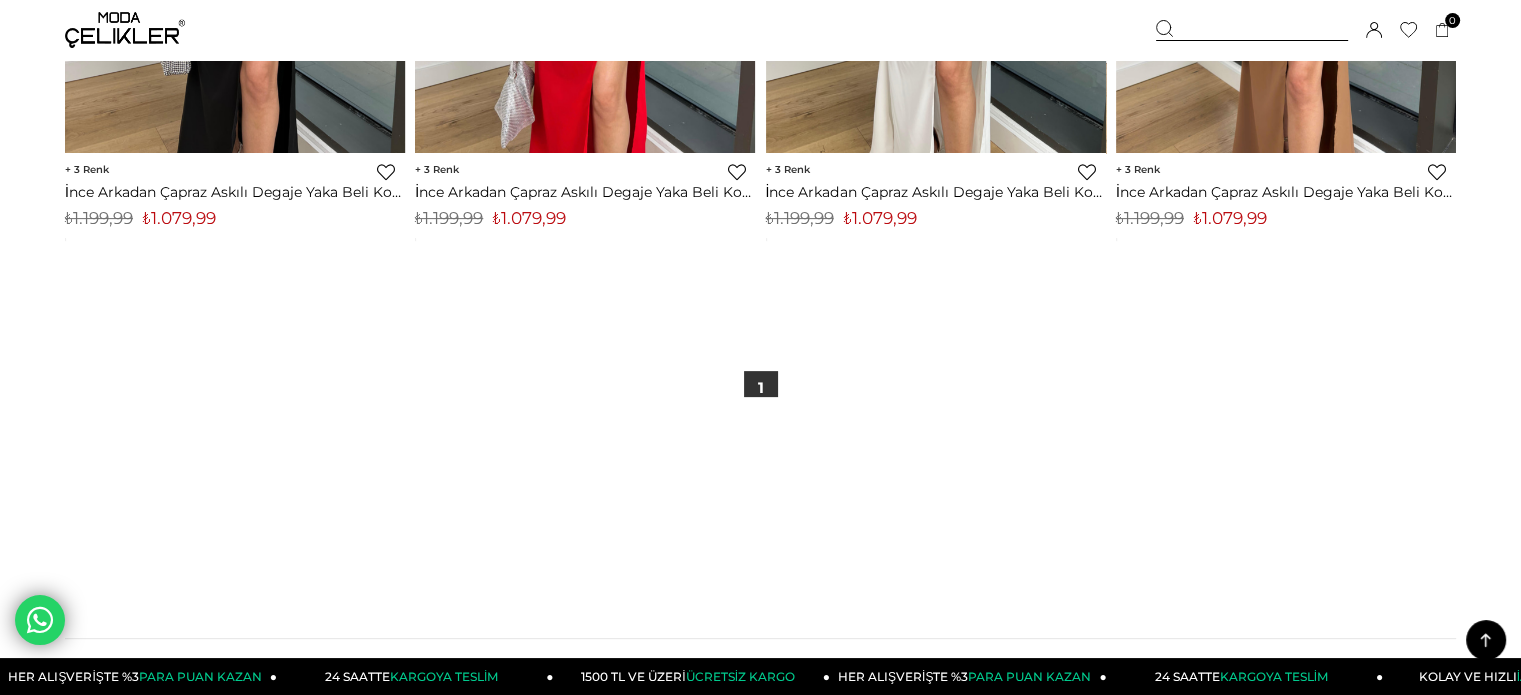 click at bounding box center (125, 30) 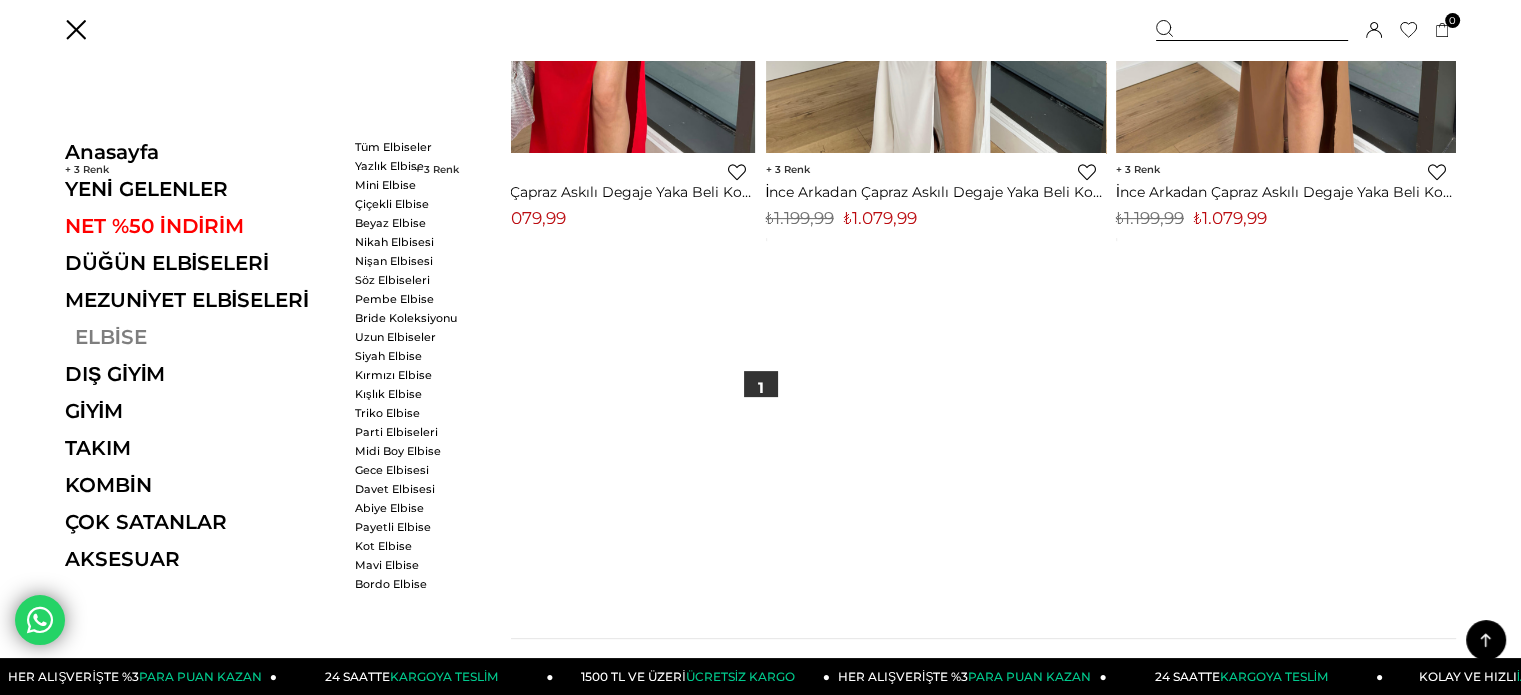 click on "ELBİSE" at bounding box center [202, 337] 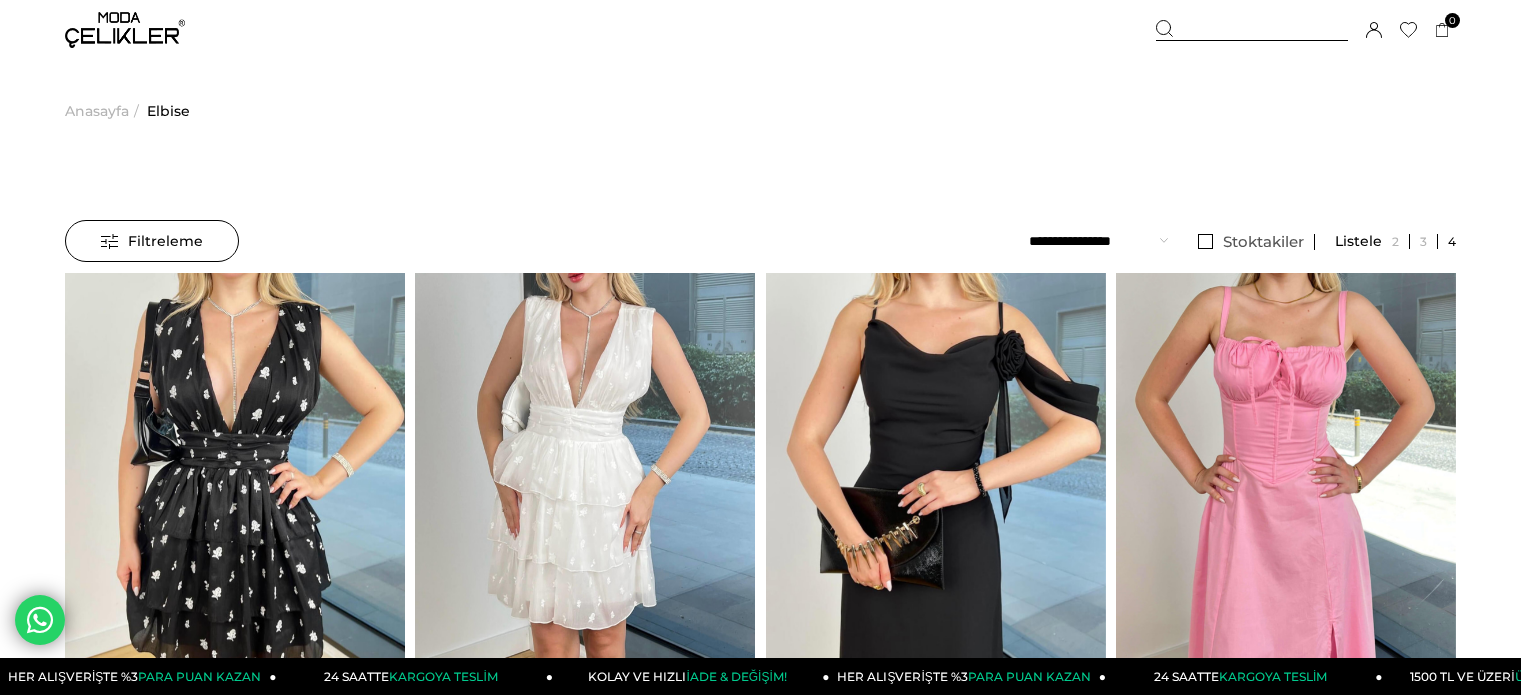scroll, scrollTop: 0, scrollLeft: 0, axis: both 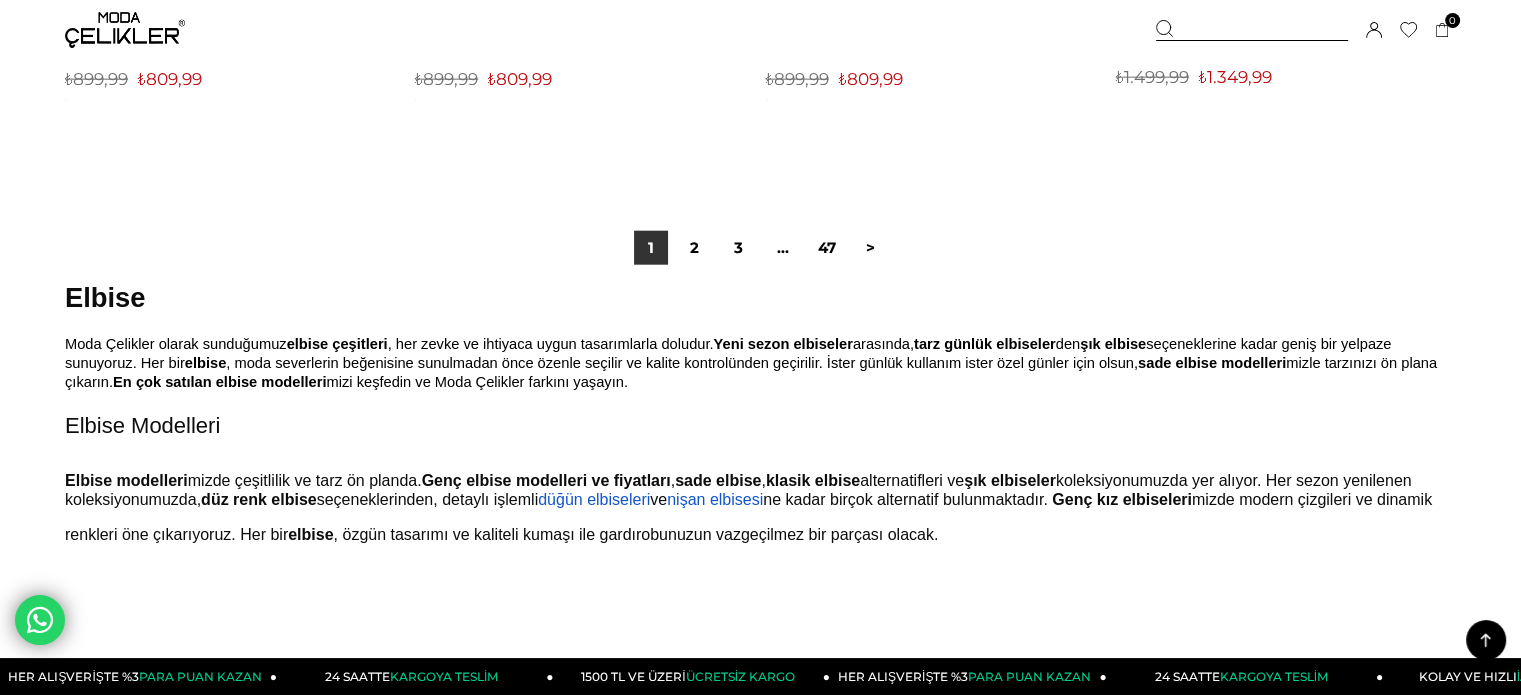 click at bounding box center (1252, 30) 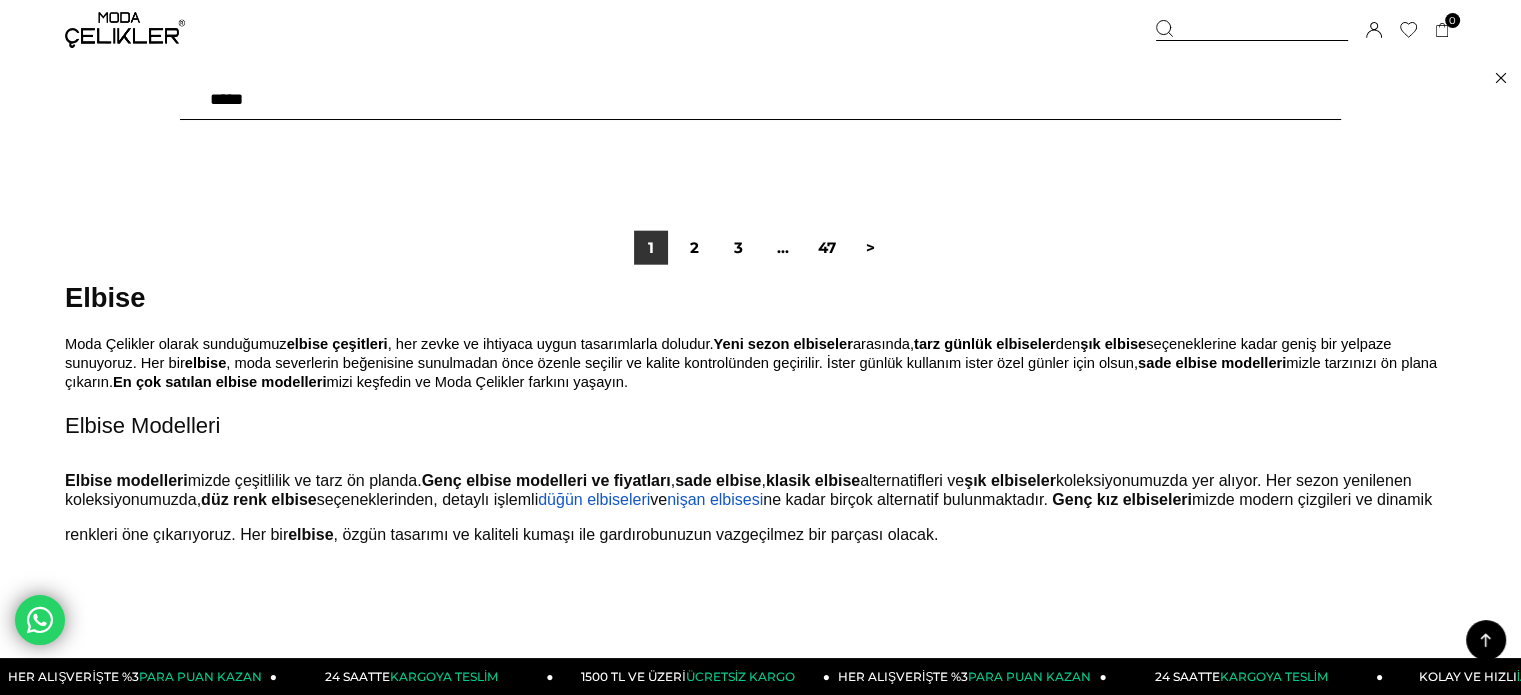 click at bounding box center [760, 100] 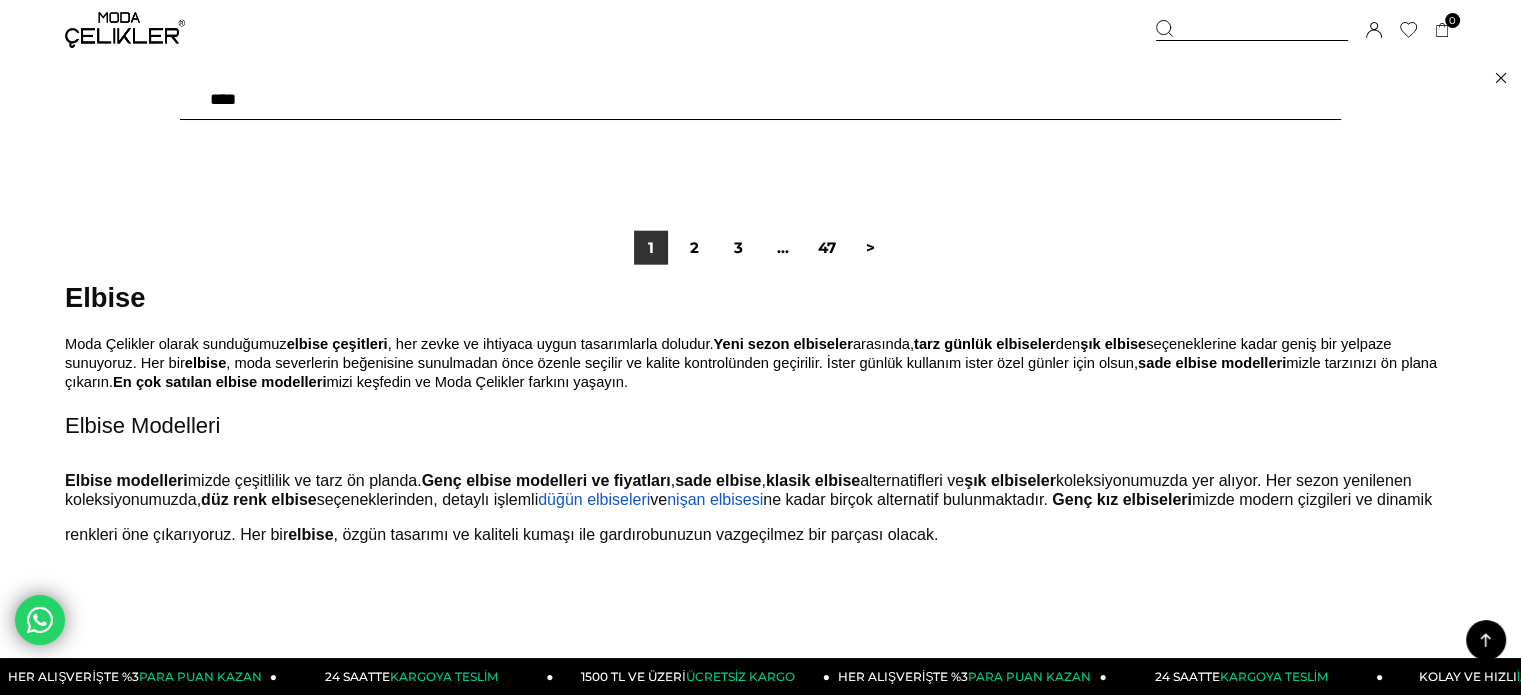 type on "*****" 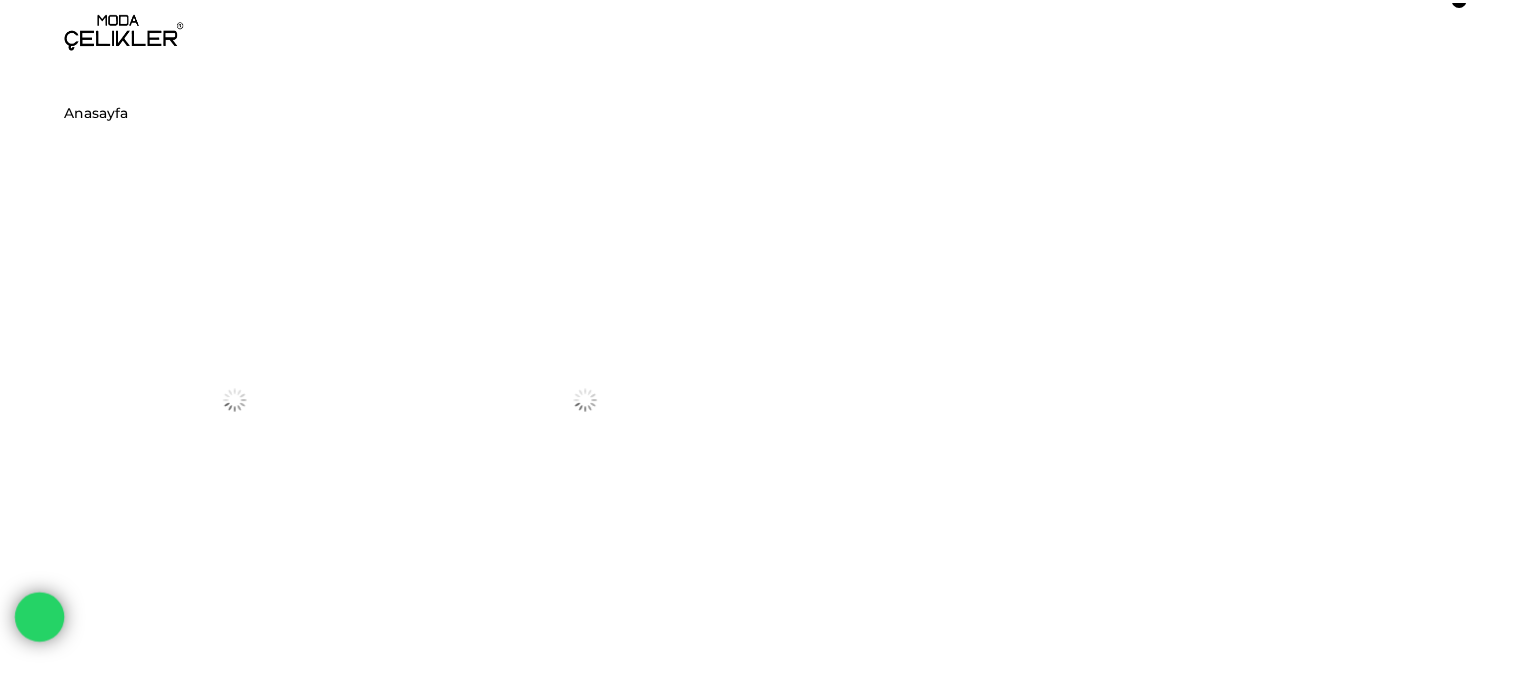 scroll, scrollTop: 0, scrollLeft: 0, axis: both 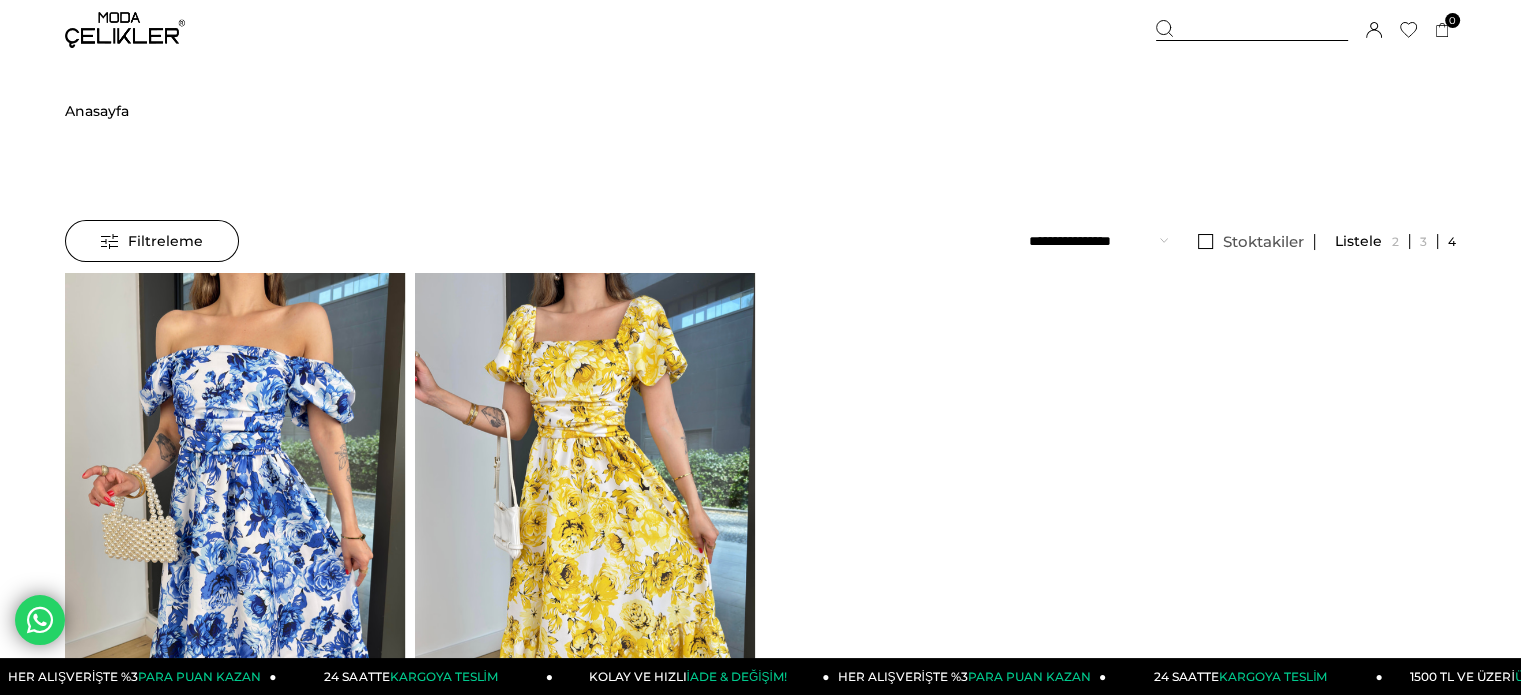 click on "‹ ›
1
Favorilere Ekle
Moda Celikler
Kare Yaka Balon Kol Drapeli Dalim Mavi Kadın Çiçekli Elbise 25Y441
₺899,99
KDV Dahil
₺999,99
KDV Dahil
Sepete Ekle
Ürünü İncele
%10
İndirim
%10İndirim" at bounding box center (760, 582) 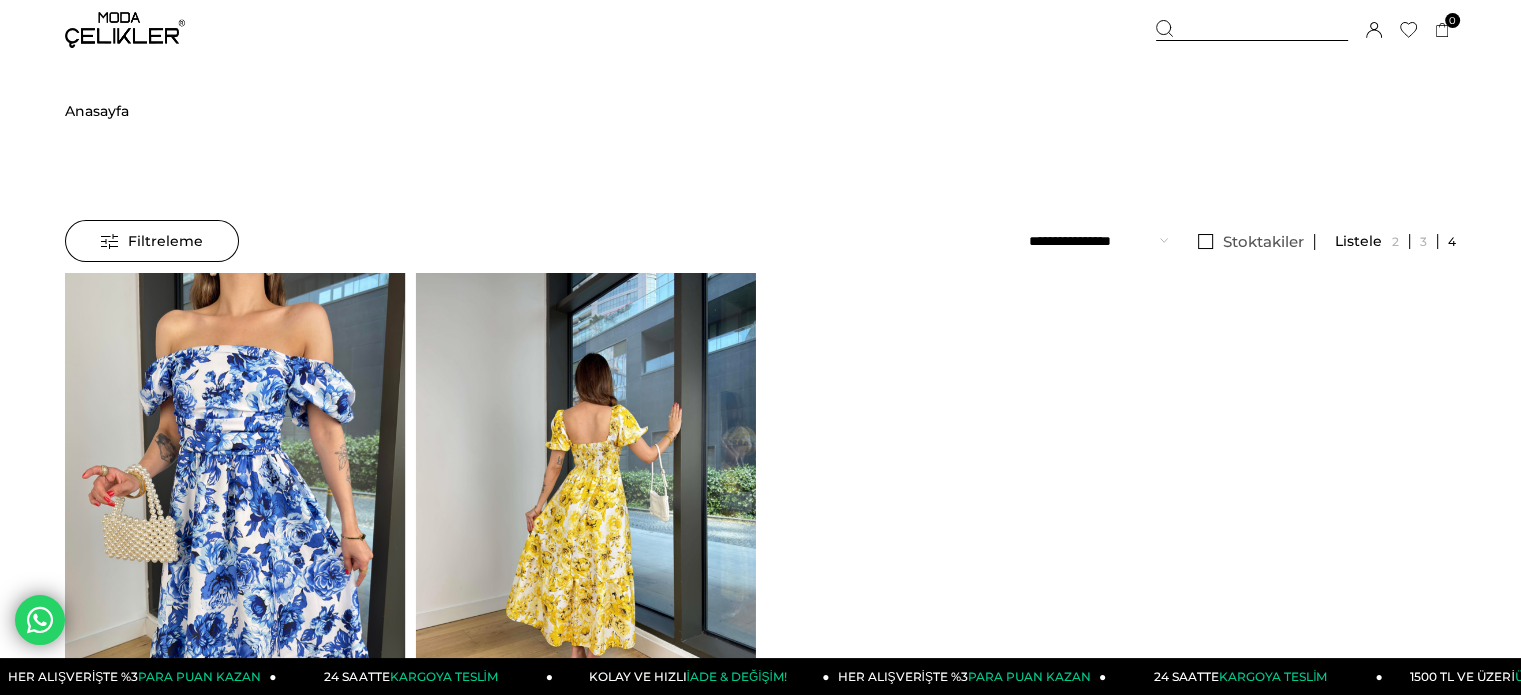 click at bounding box center (585, 499) 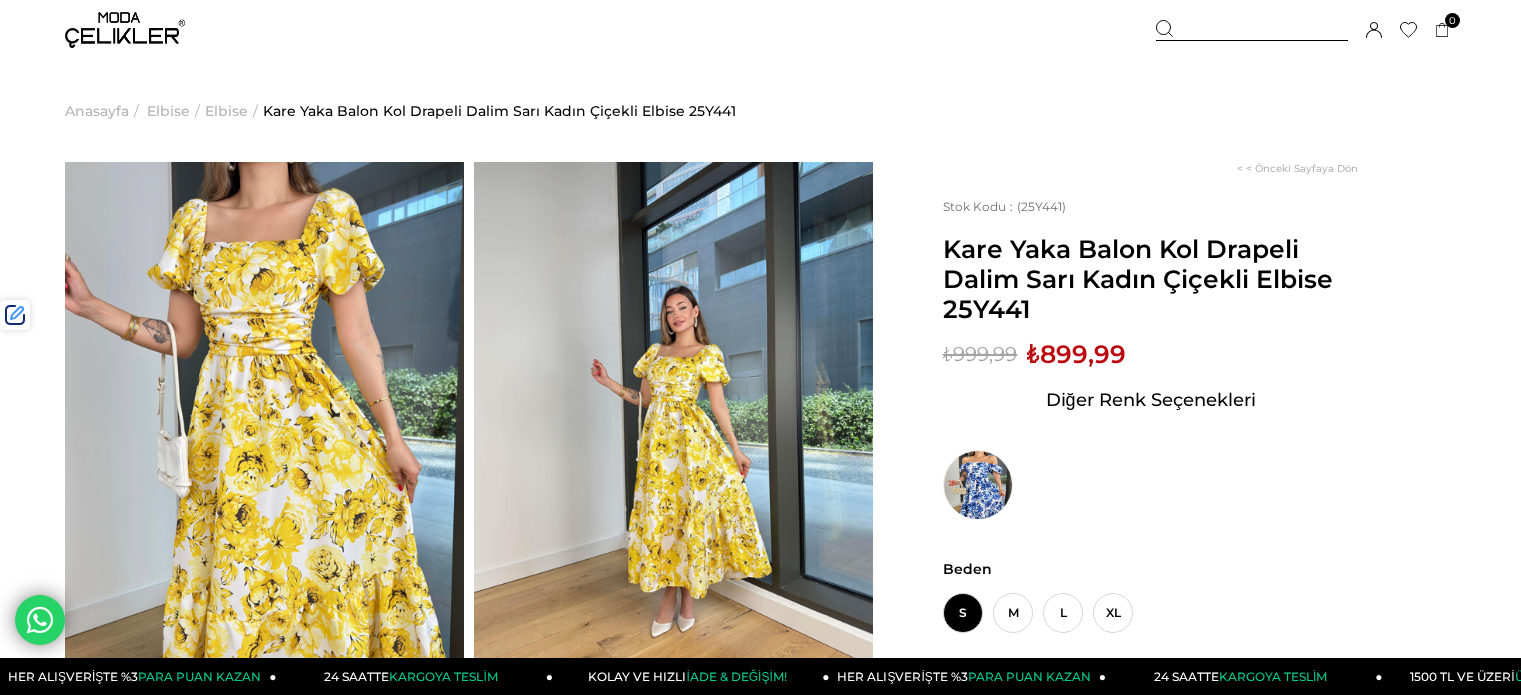 scroll, scrollTop: 0, scrollLeft: 0, axis: both 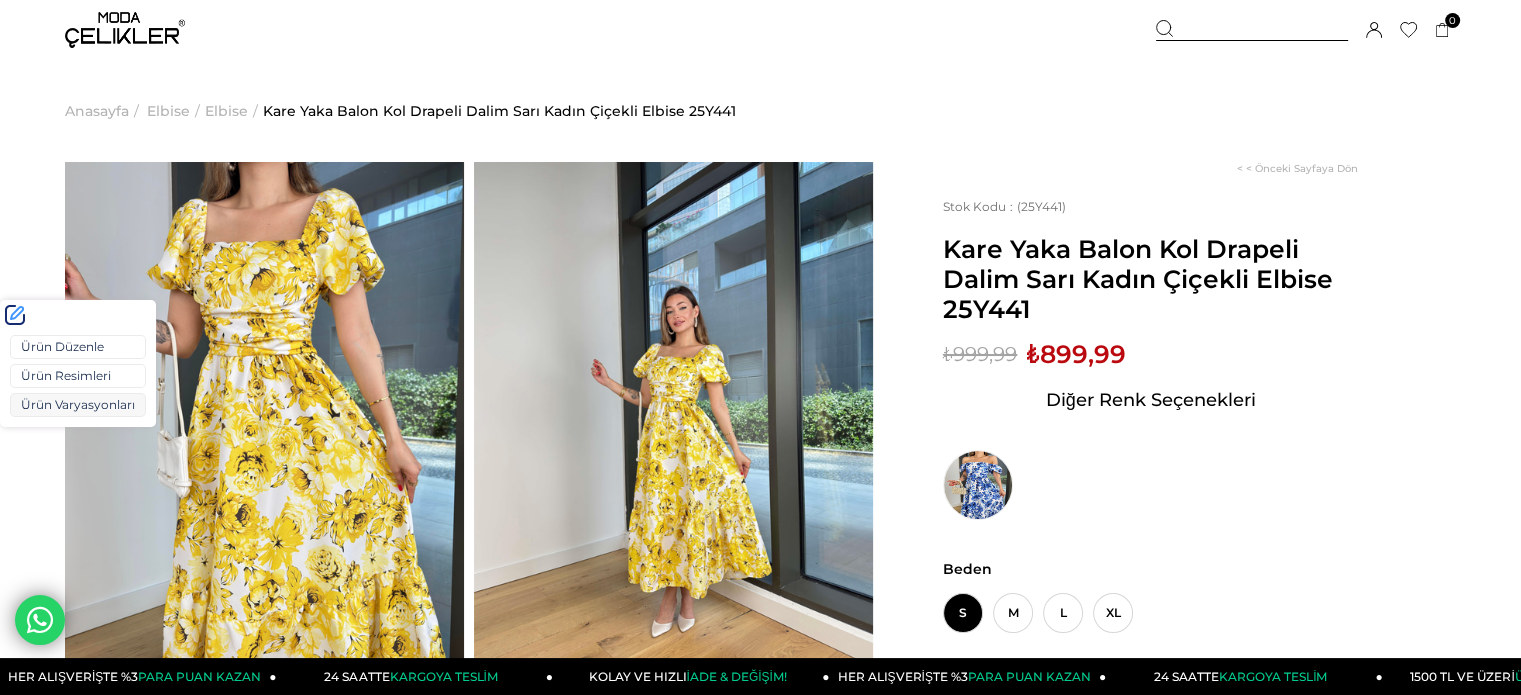 click on "Ürün Varyasyonları" at bounding box center (78, 405) 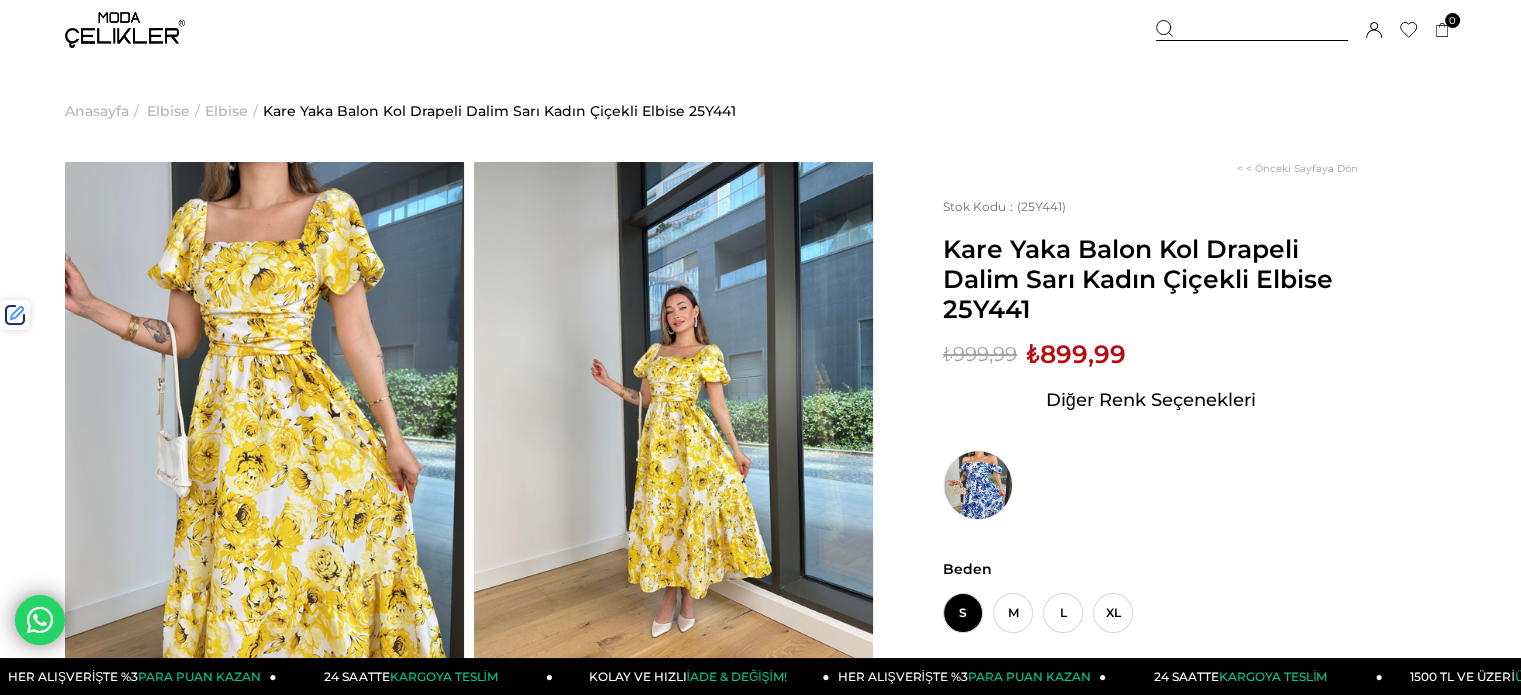 click at bounding box center [1252, 30] 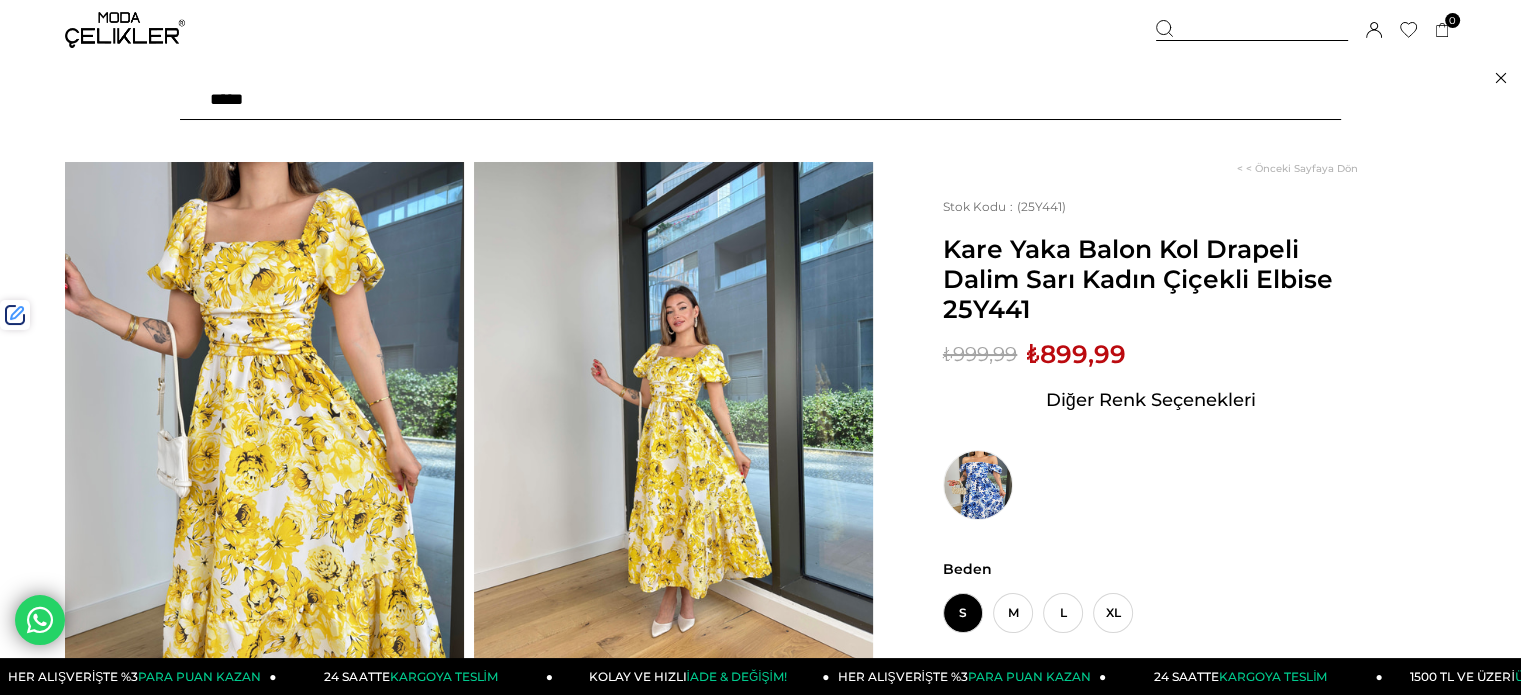 click at bounding box center [760, 100] 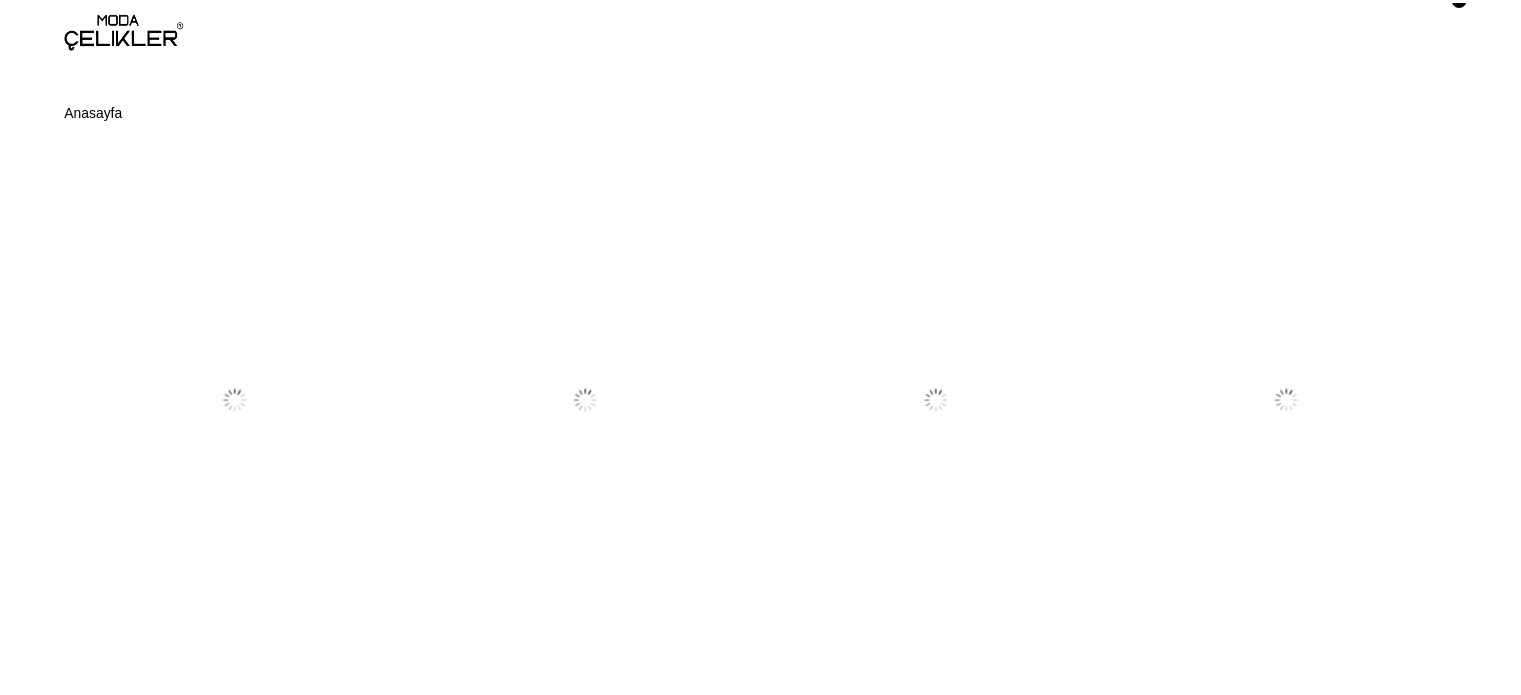 scroll, scrollTop: 0, scrollLeft: 0, axis: both 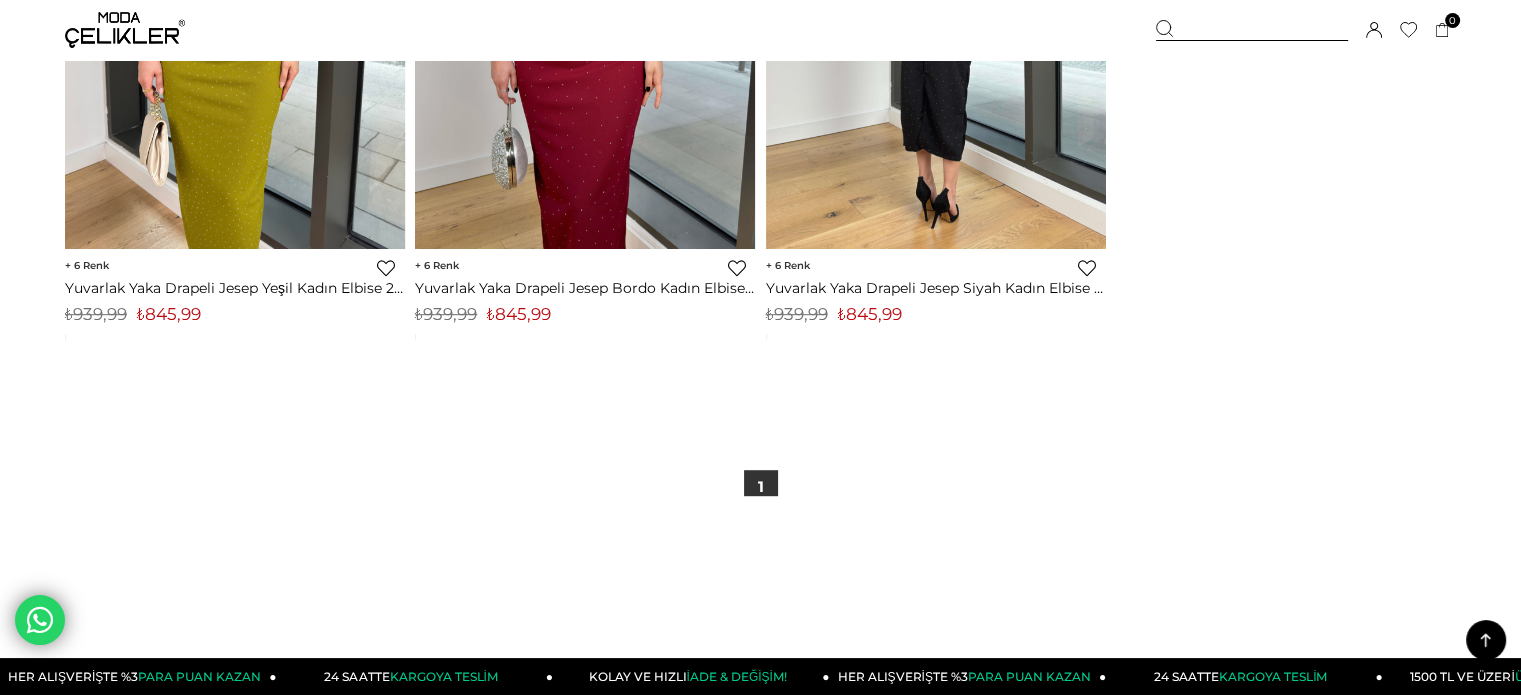 click at bounding box center [936, 22] 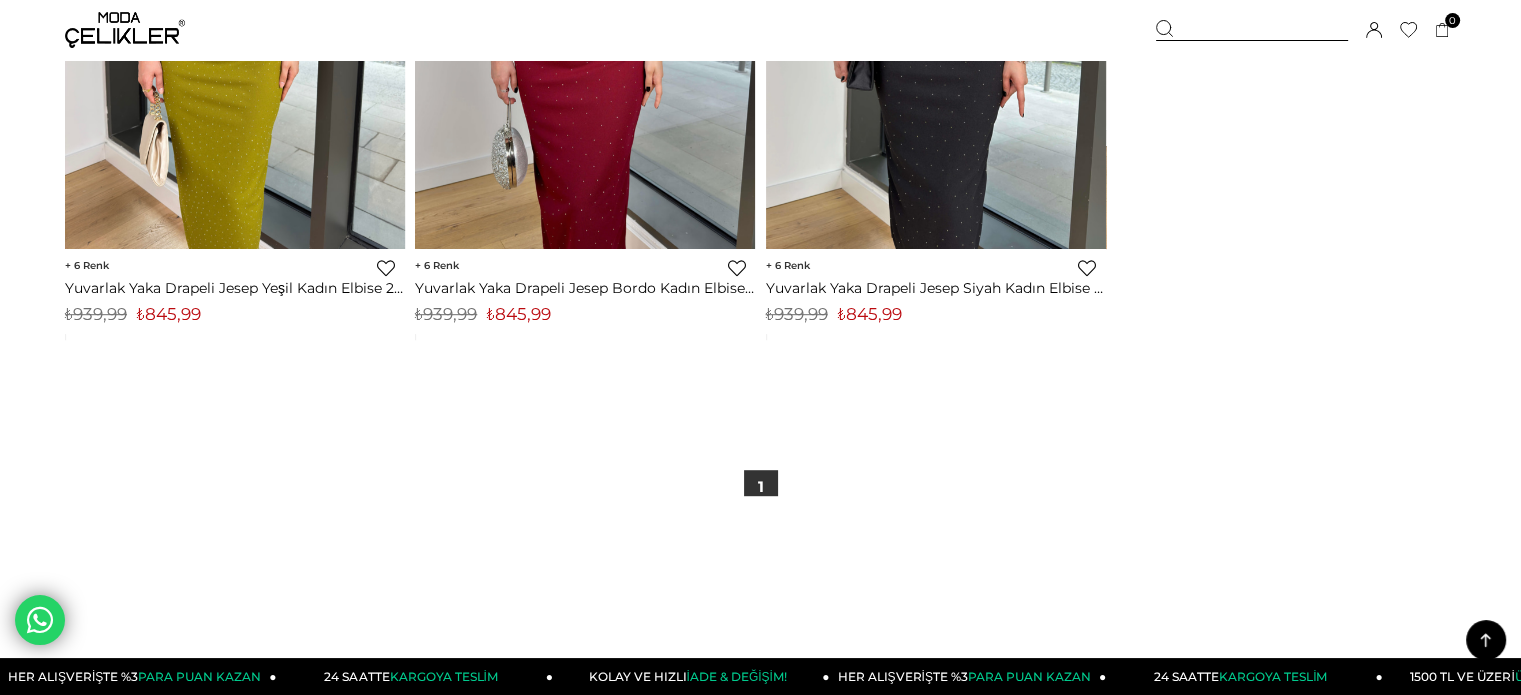 click at bounding box center (936, 22) 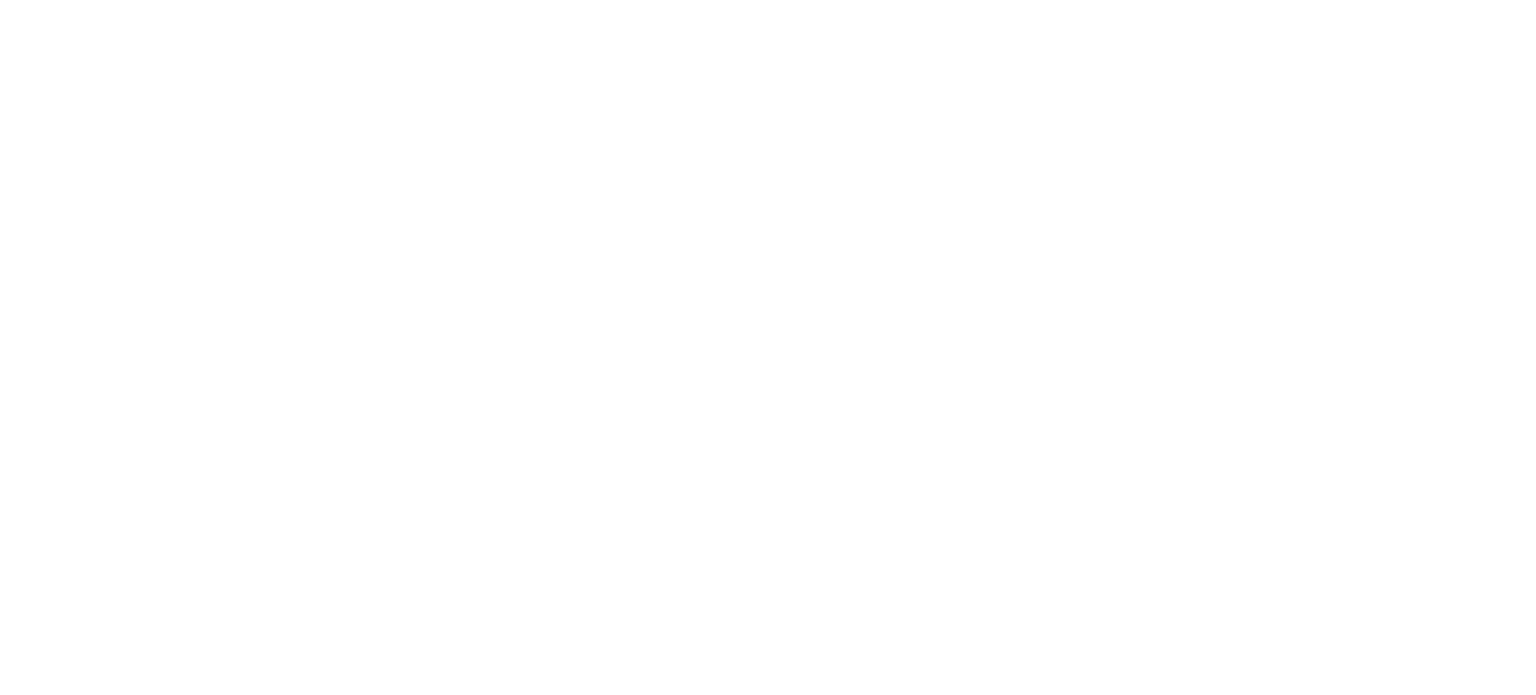 scroll, scrollTop: 0, scrollLeft: 0, axis: both 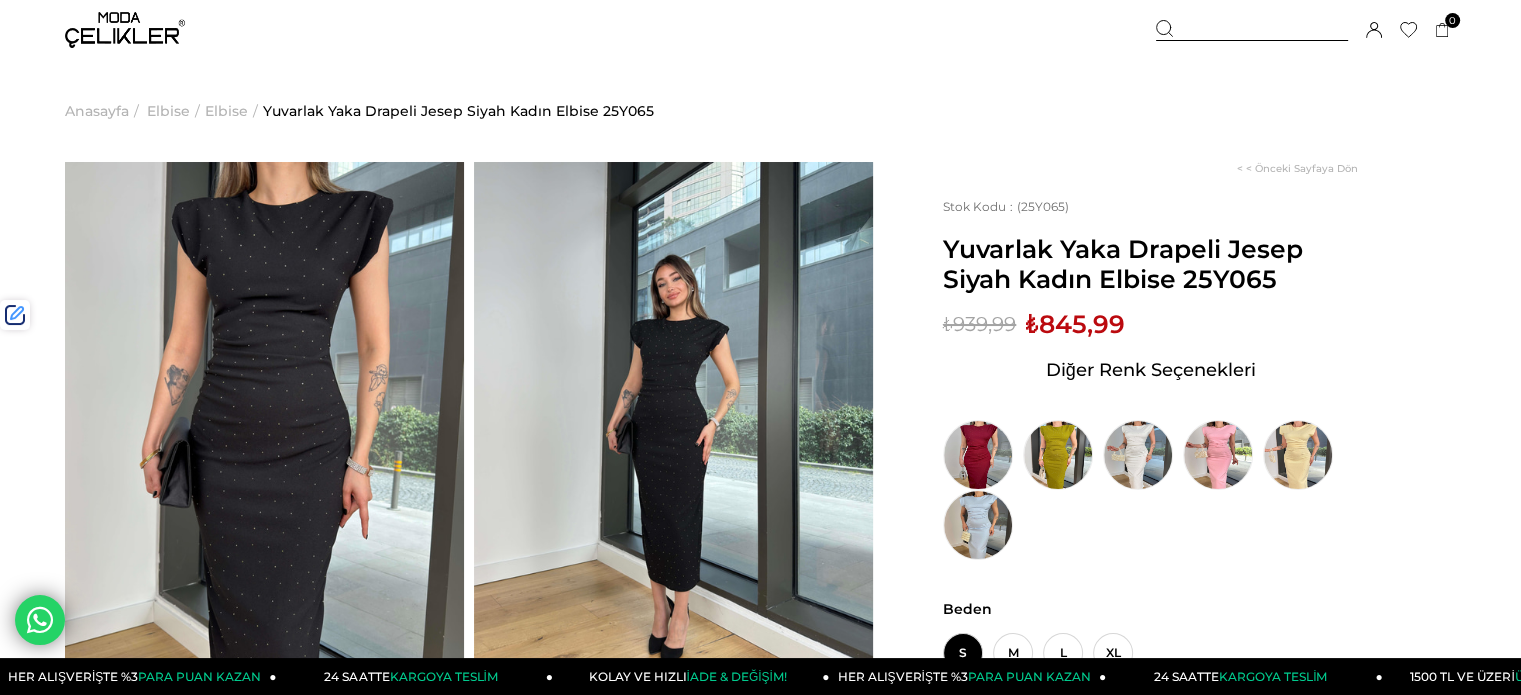 click on "₺845,99" at bounding box center (1075, 324) 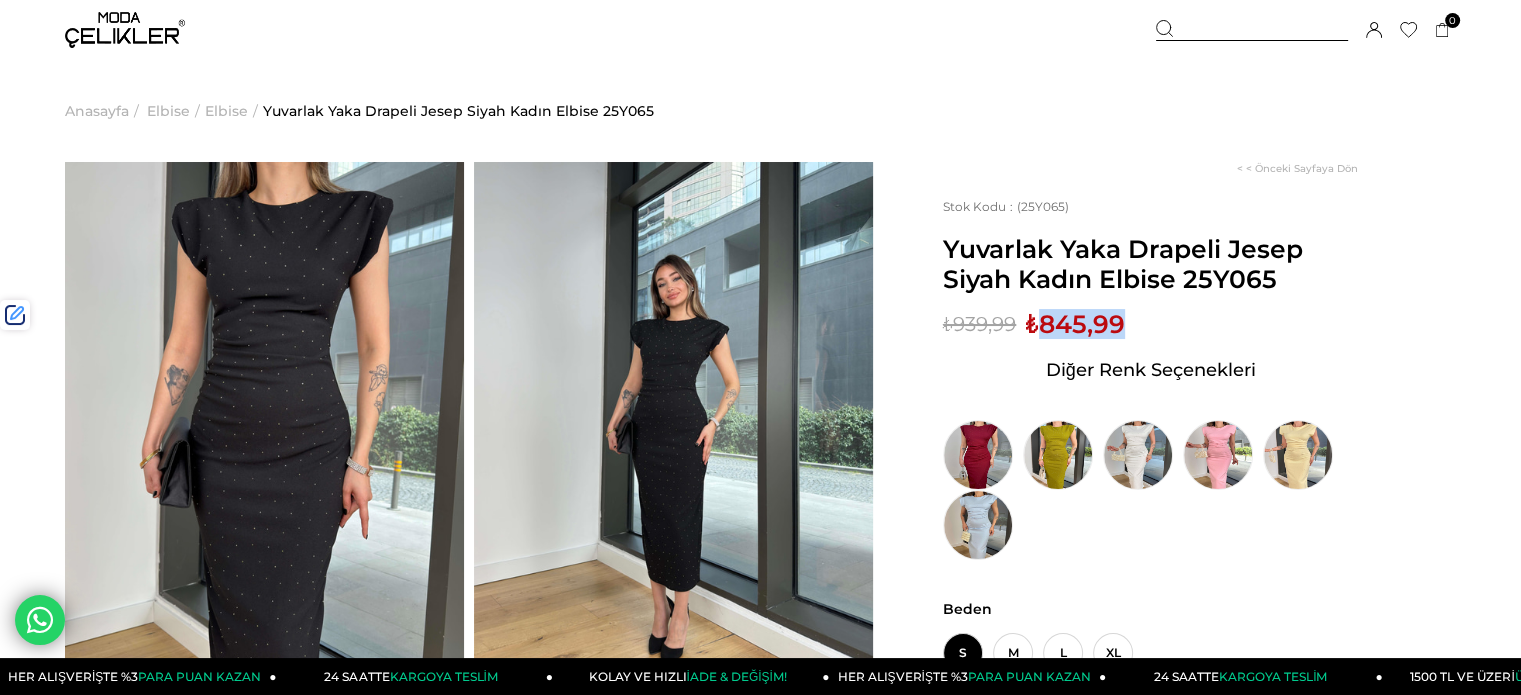 click on "₺845,99" at bounding box center [1075, 324] 